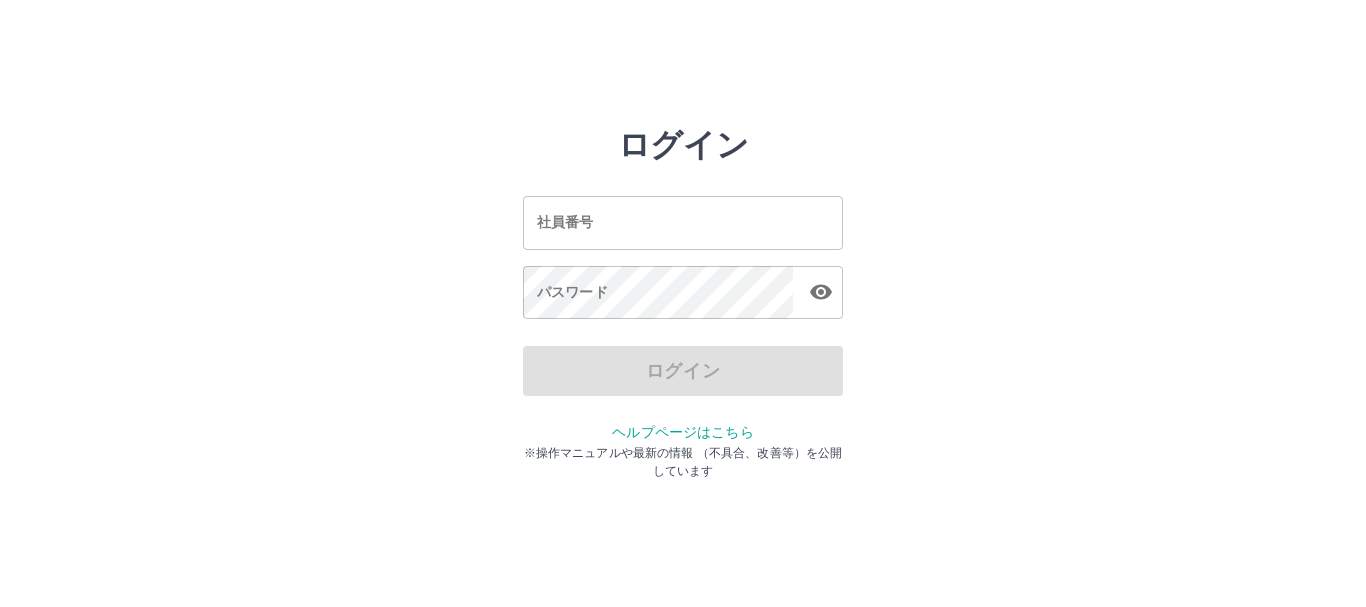 scroll, scrollTop: 0, scrollLeft: 0, axis: both 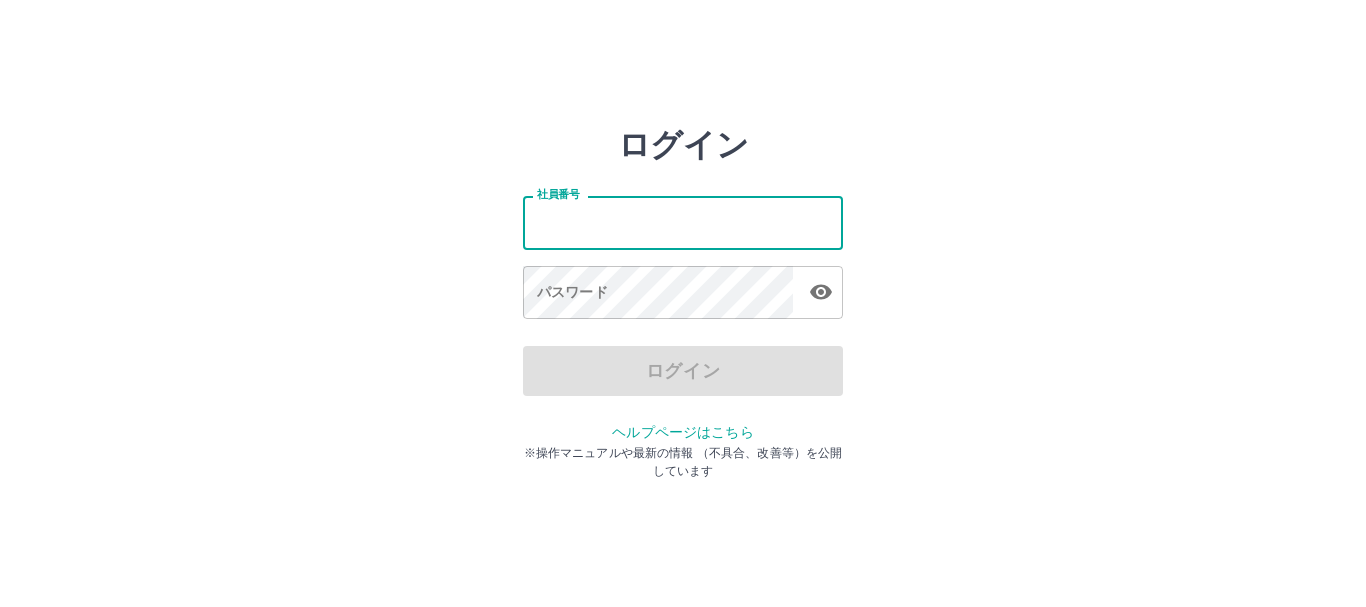 click on "社員番号" at bounding box center (683, 222) 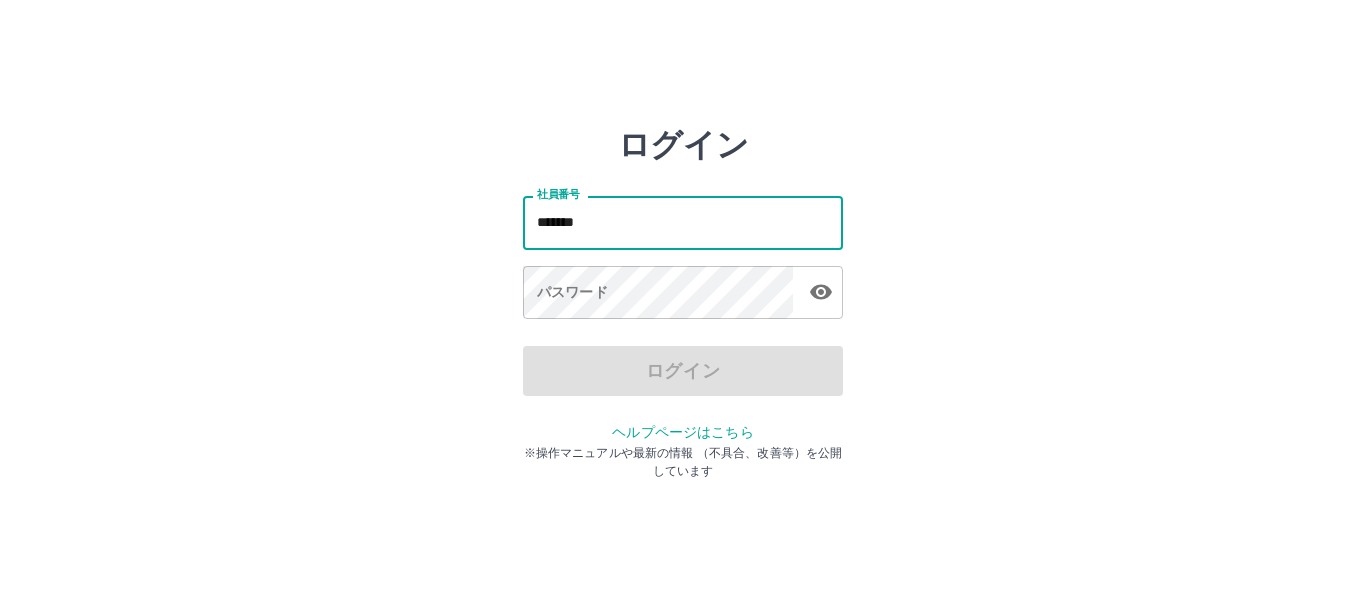 type on "*******" 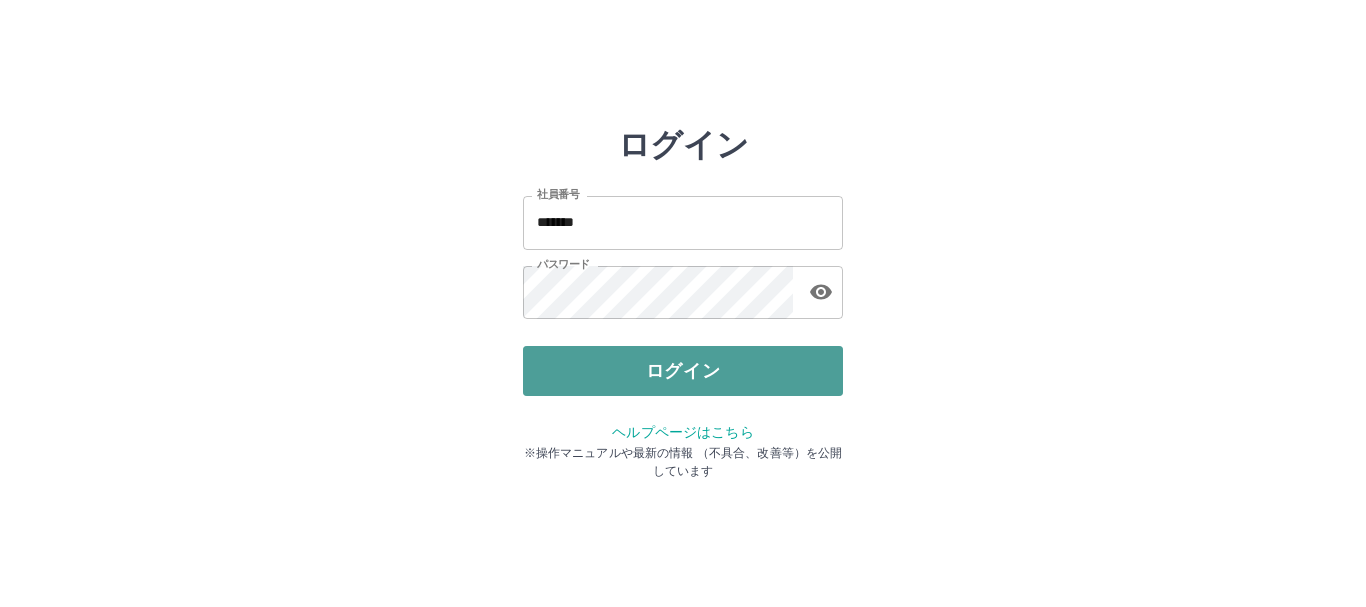 click on "ログイン" at bounding box center (683, 371) 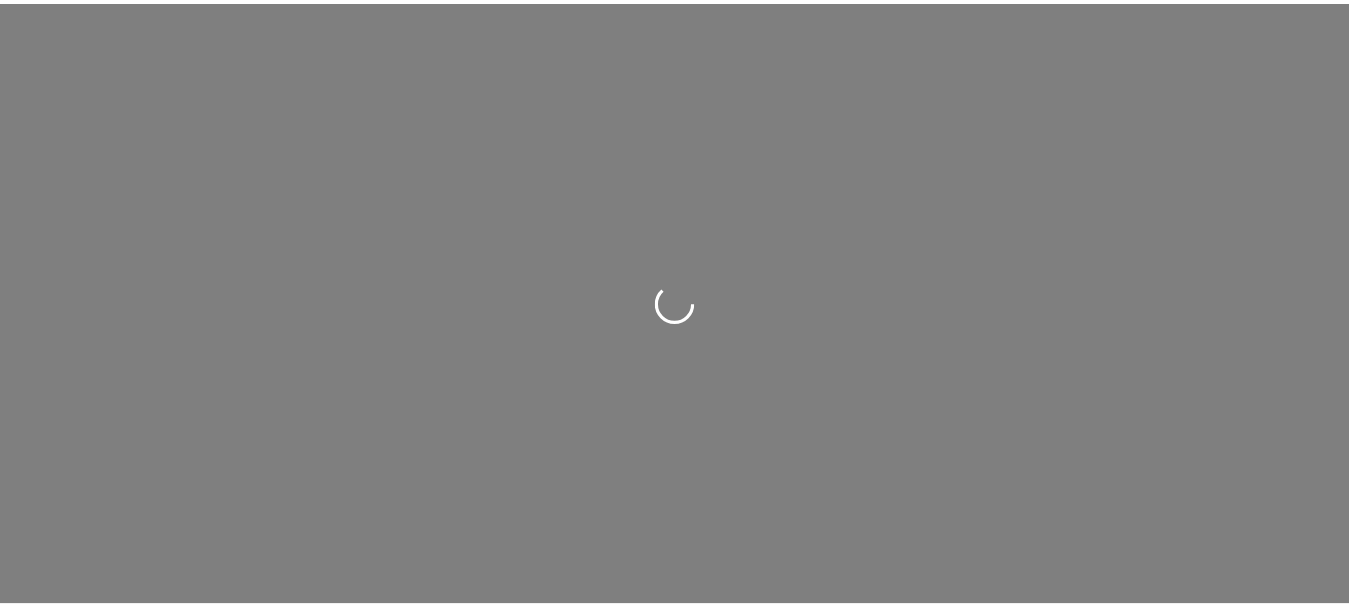 scroll, scrollTop: 0, scrollLeft: 0, axis: both 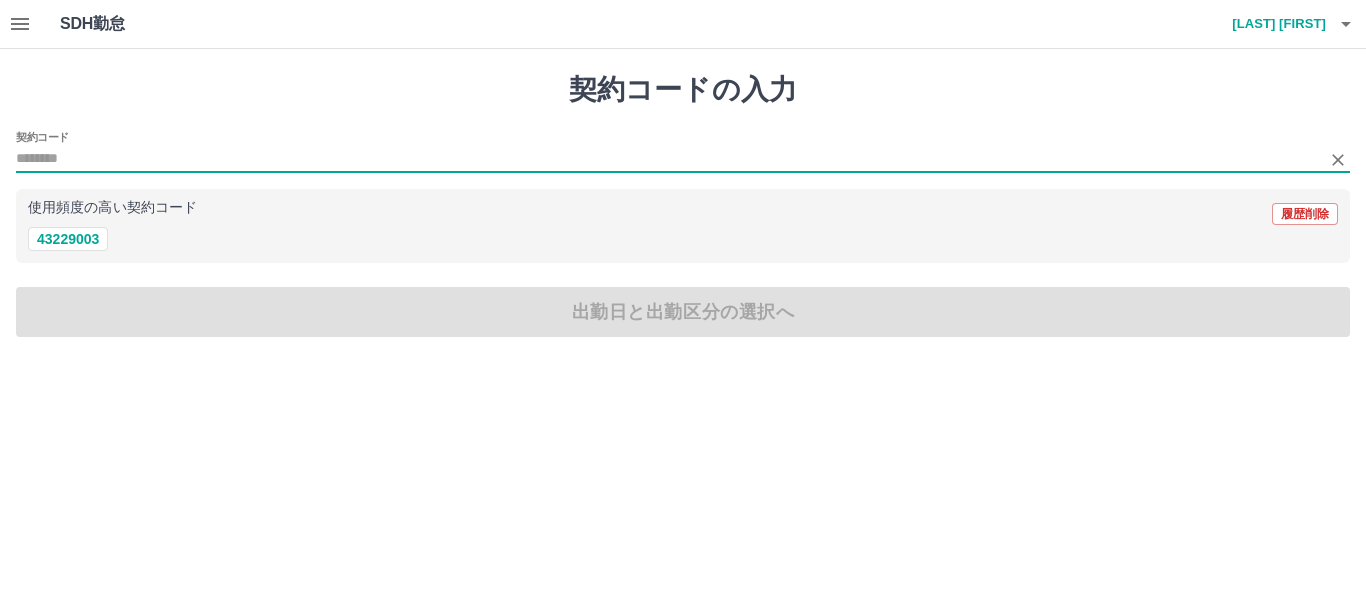 click on "契約コード" at bounding box center [668, 159] 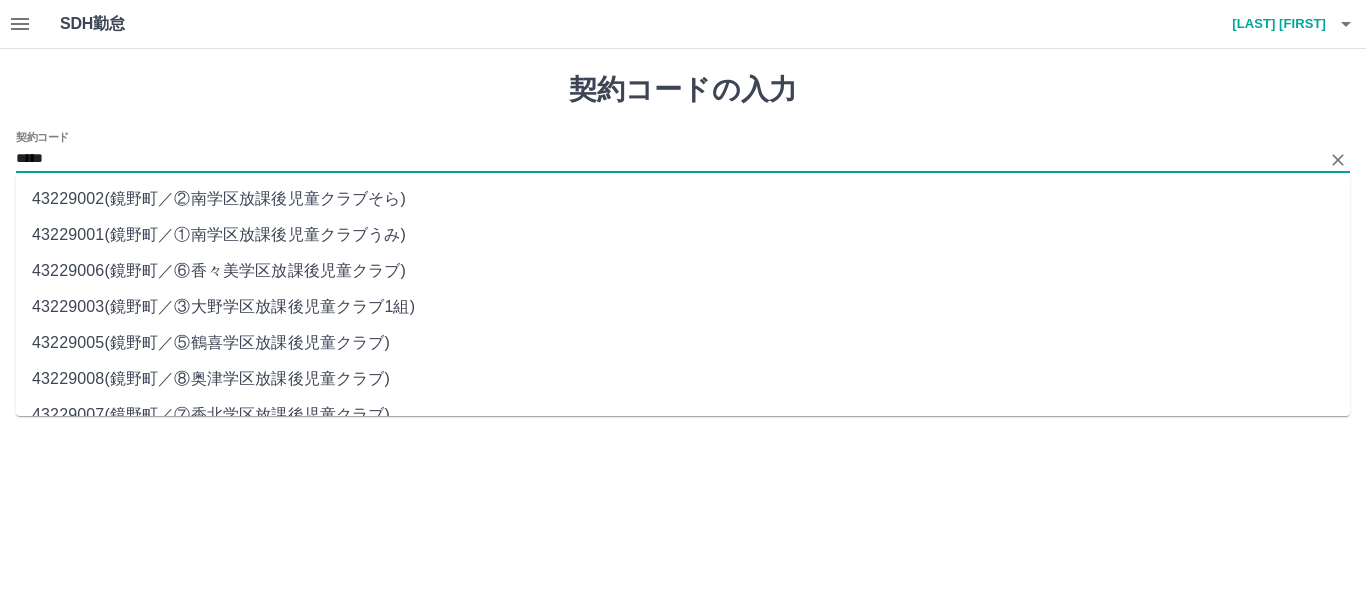 click on "[POSTAL_CODE]  ( [CITY] ／ ③[SCHOOL_NAME]1組 )" at bounding box center (683, 307) 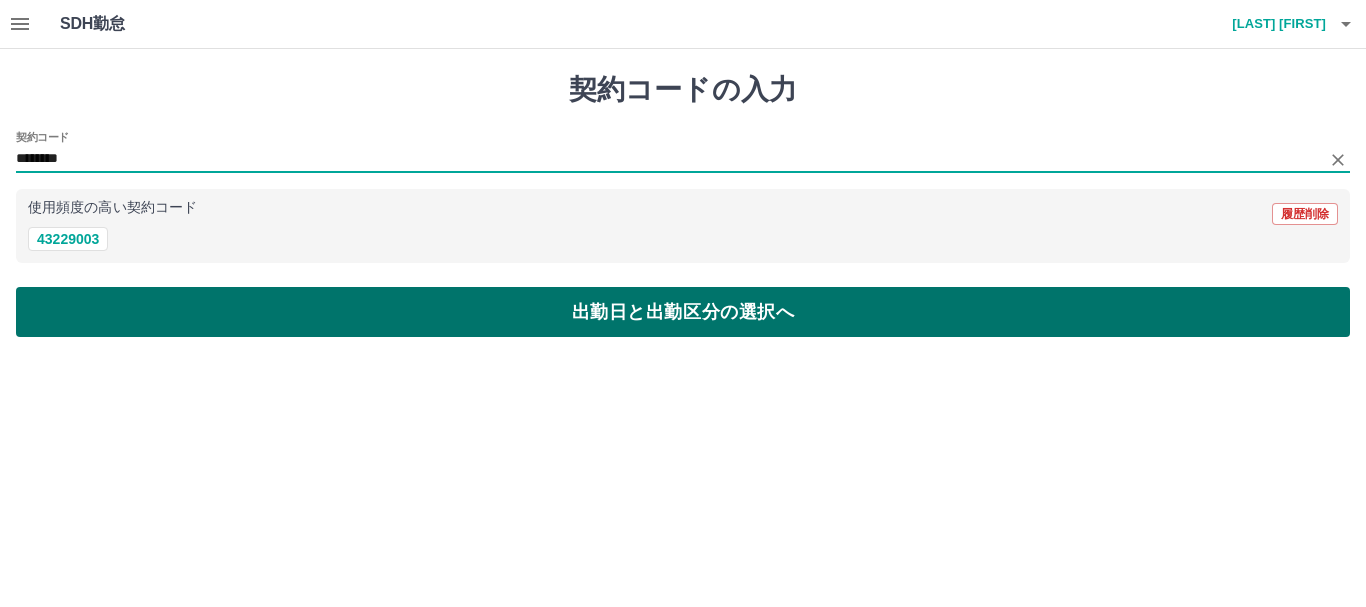 type on "********" 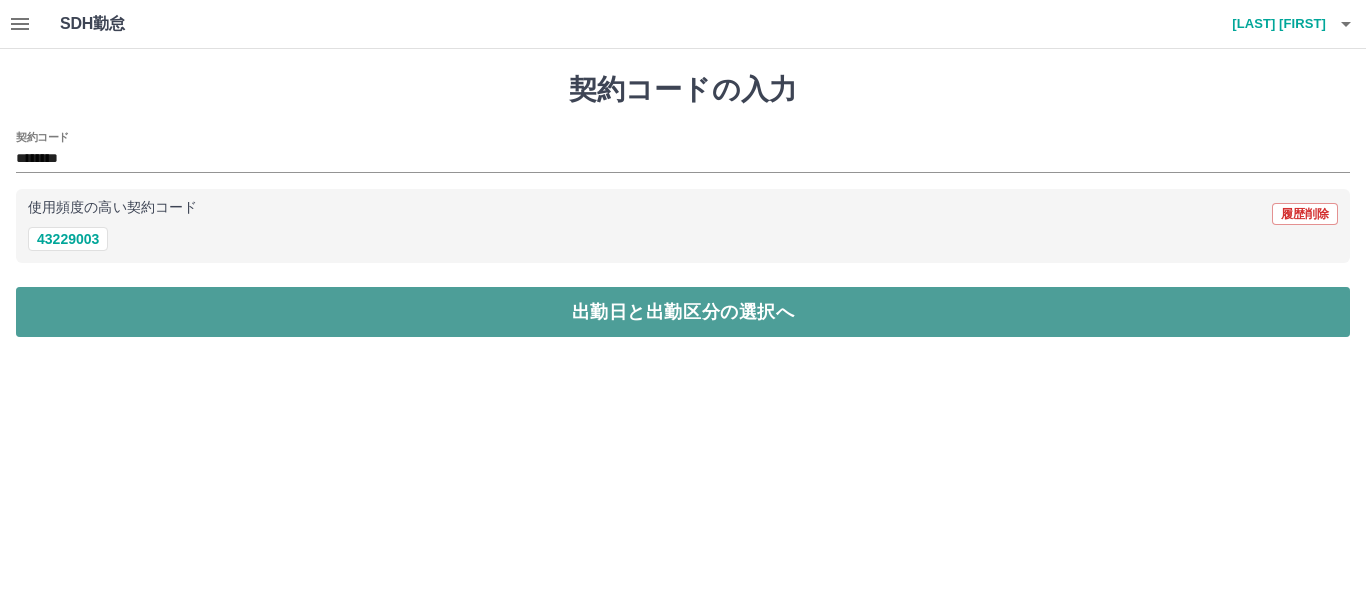 click on "出勤日と出勤区分の選択へ" at bounding box center (683, 312) 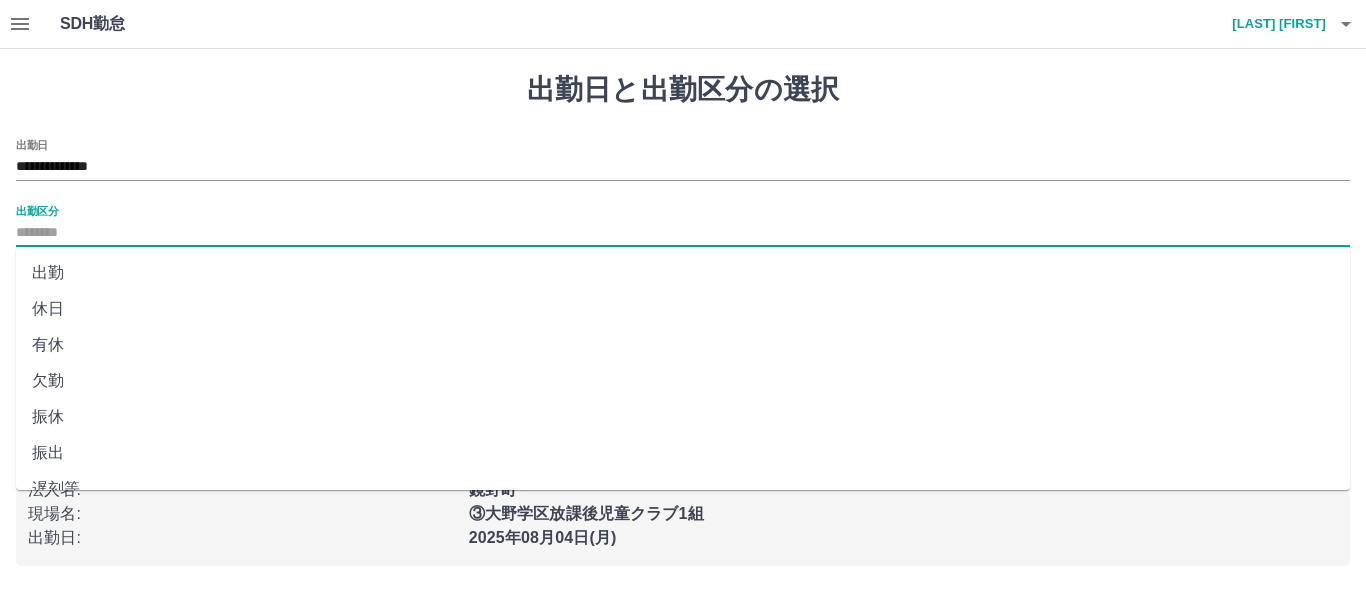click on "出勤区分" at bounding box center [683, 233] 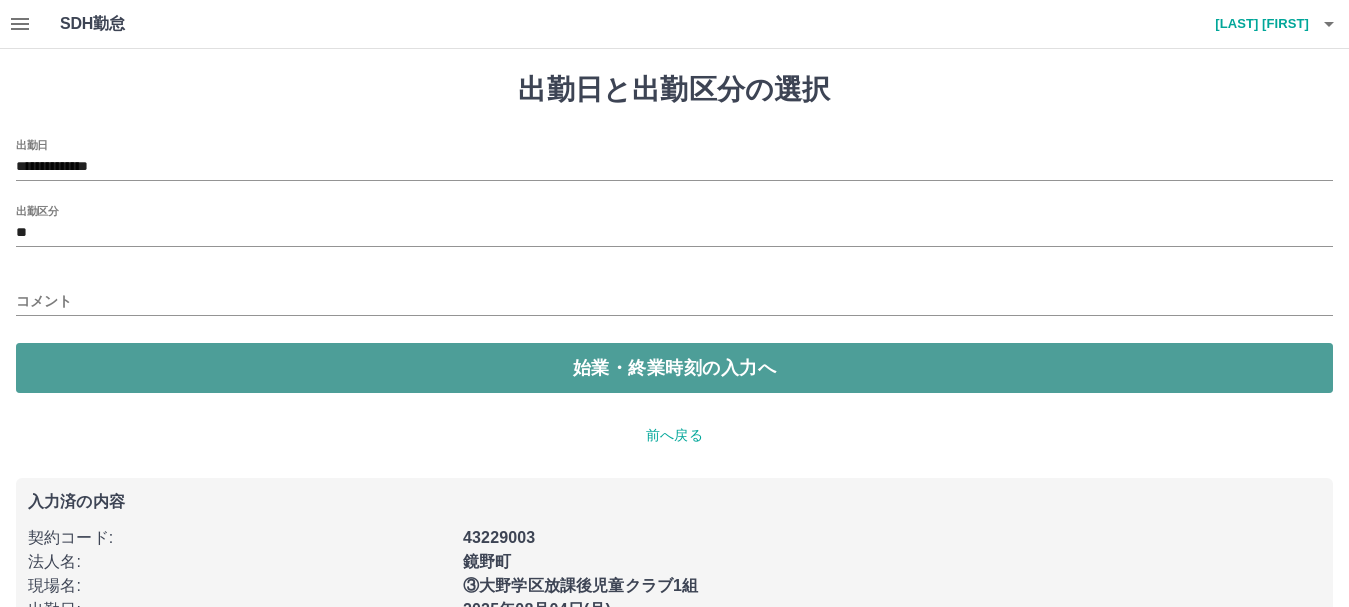 click on "始業・終業時刻の入力へ" at bounding box center [674, 368] 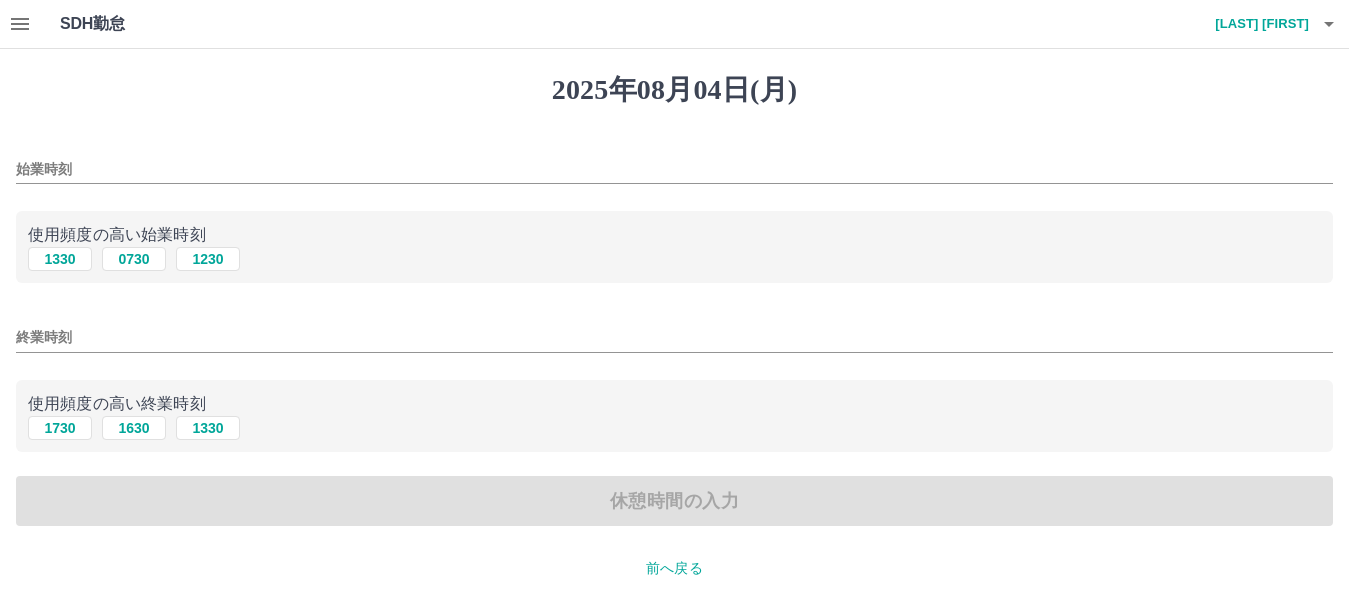click on "始業時刻" at bounding box center (674, 169) 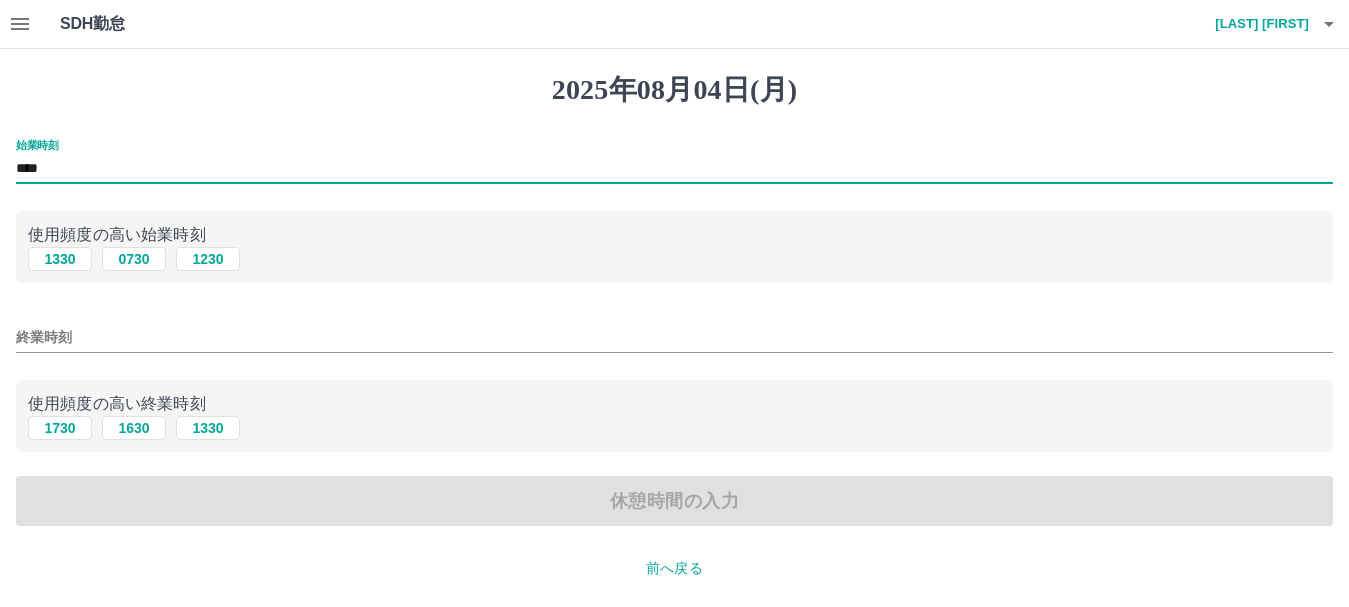 type on "****" 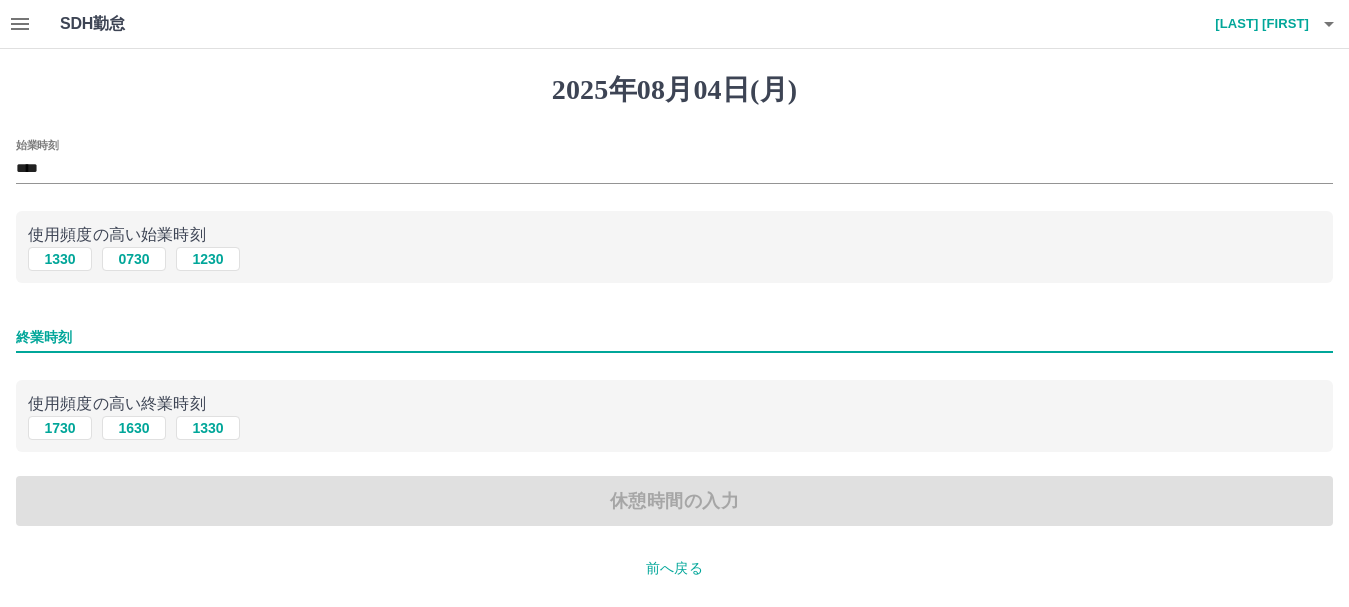 click on "終業時刻" at bounding box center (674, 337) 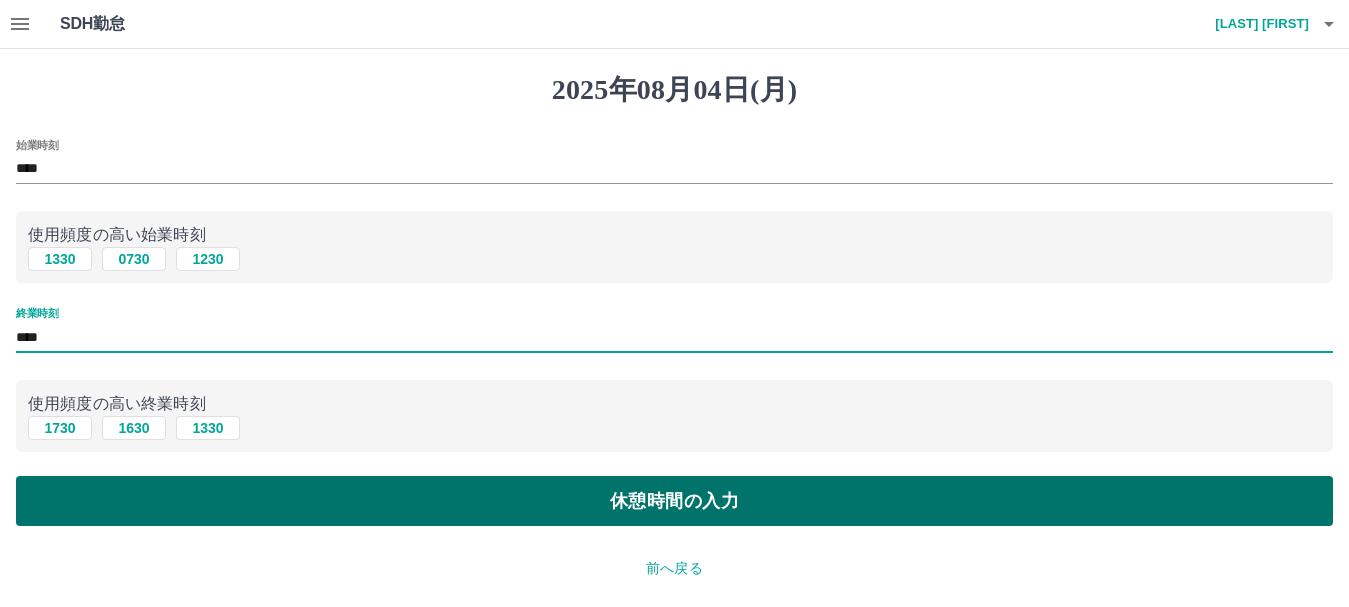 type on "****" 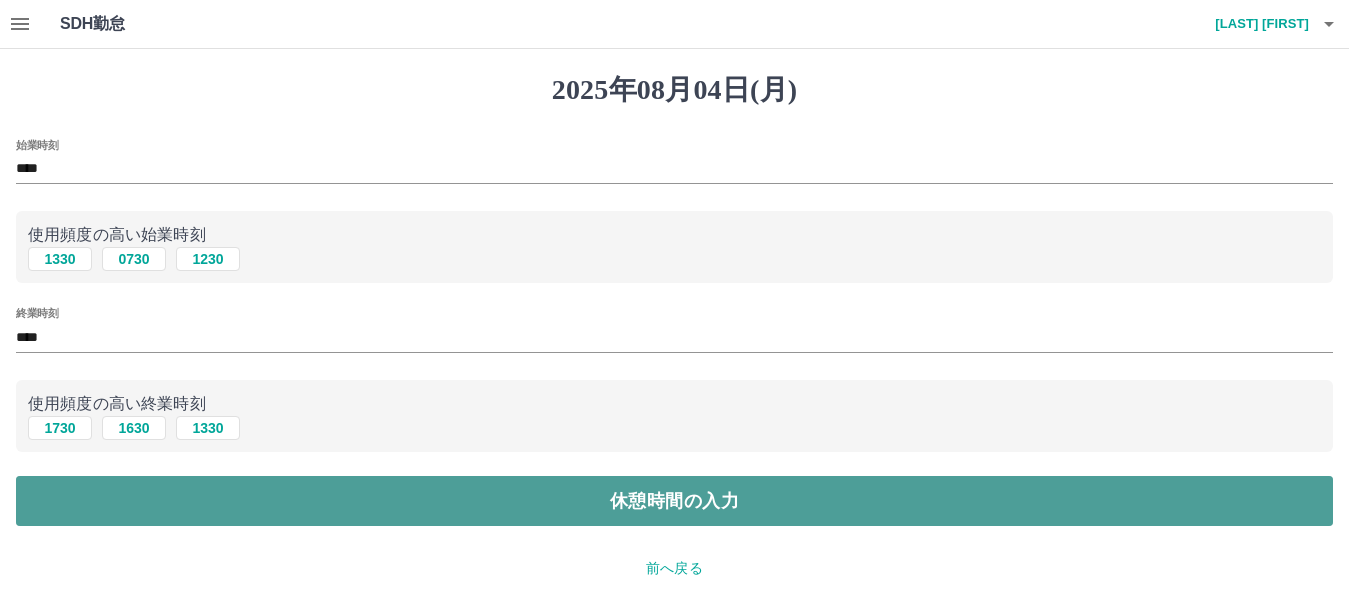click on "休憩時間の入力" at bounding box center [674, 501] 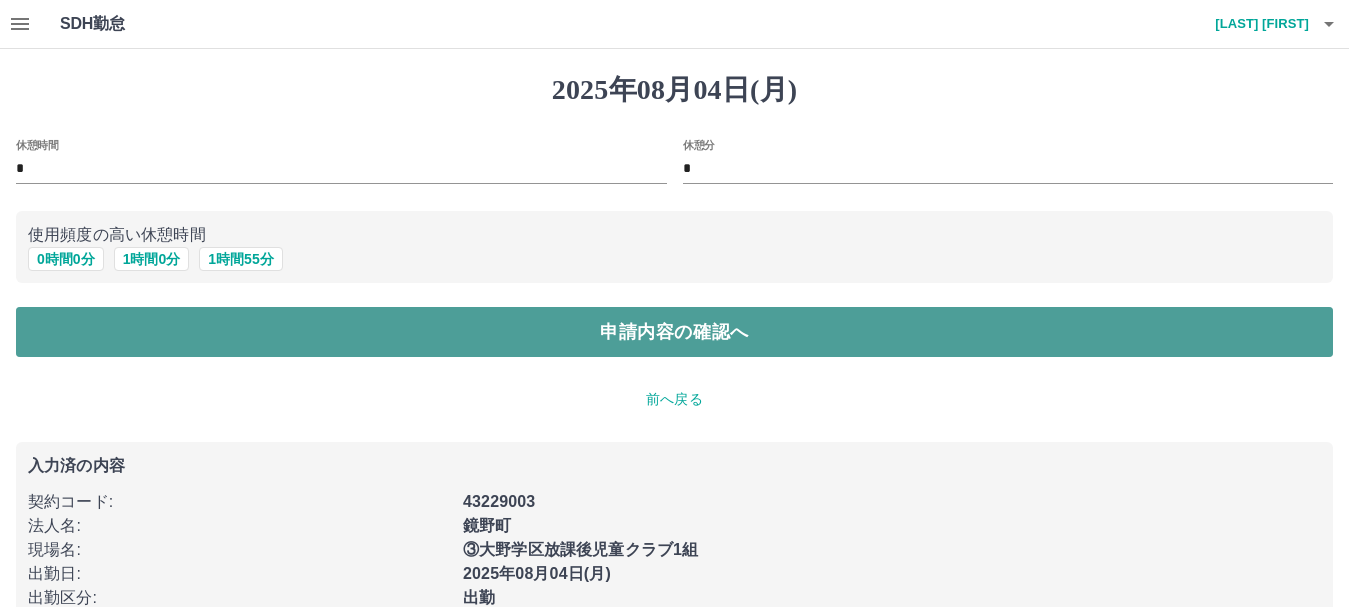 click on "申請内容の確認へ" at bounding box center [674, 332] 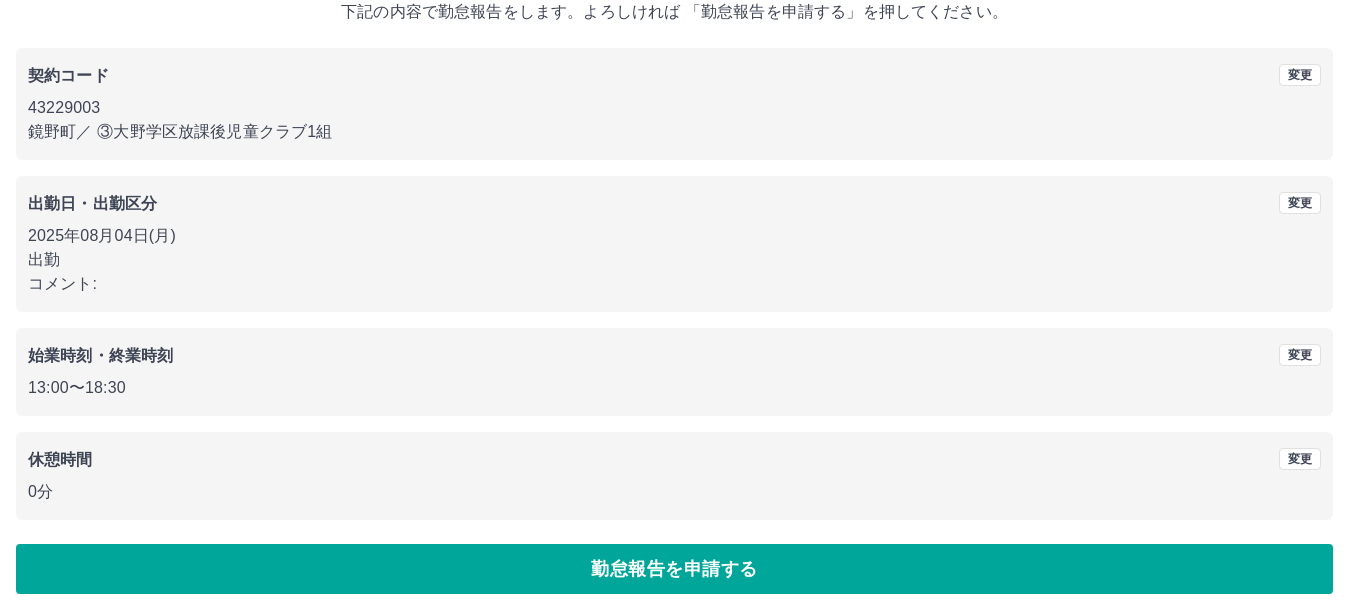 scroll, scrollTop: 142, scrollLeft: 0, axis: vertical 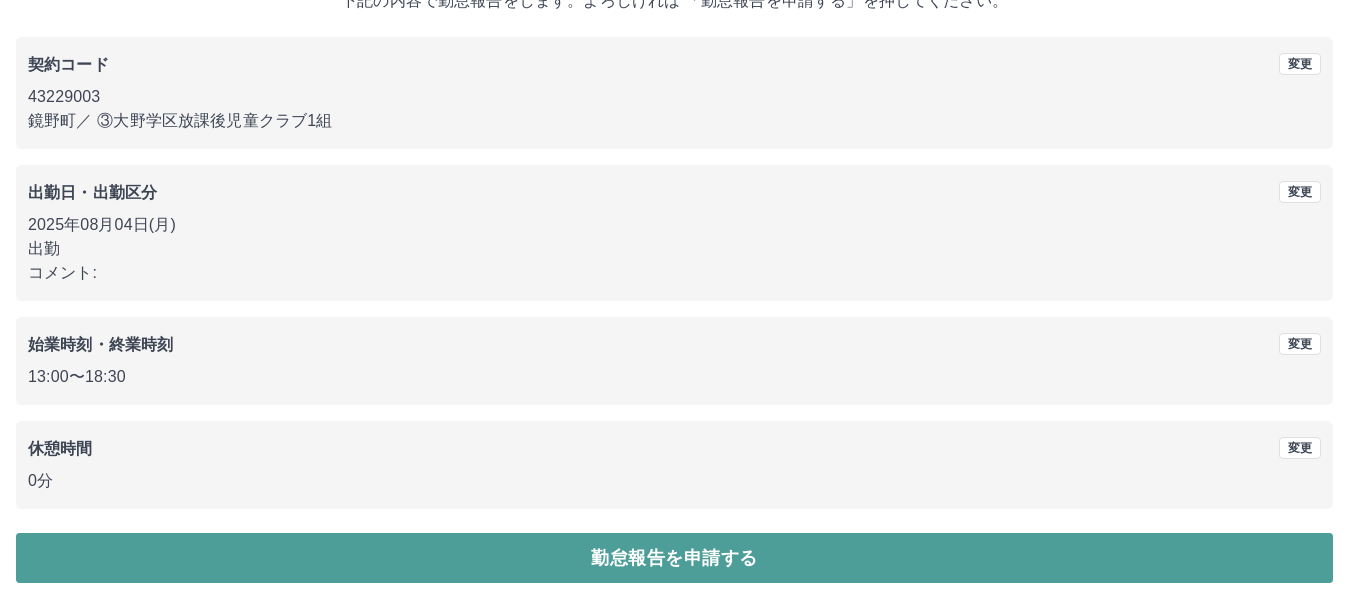 click on "勤怠報告を申請する" at bounding box center [674, 558] 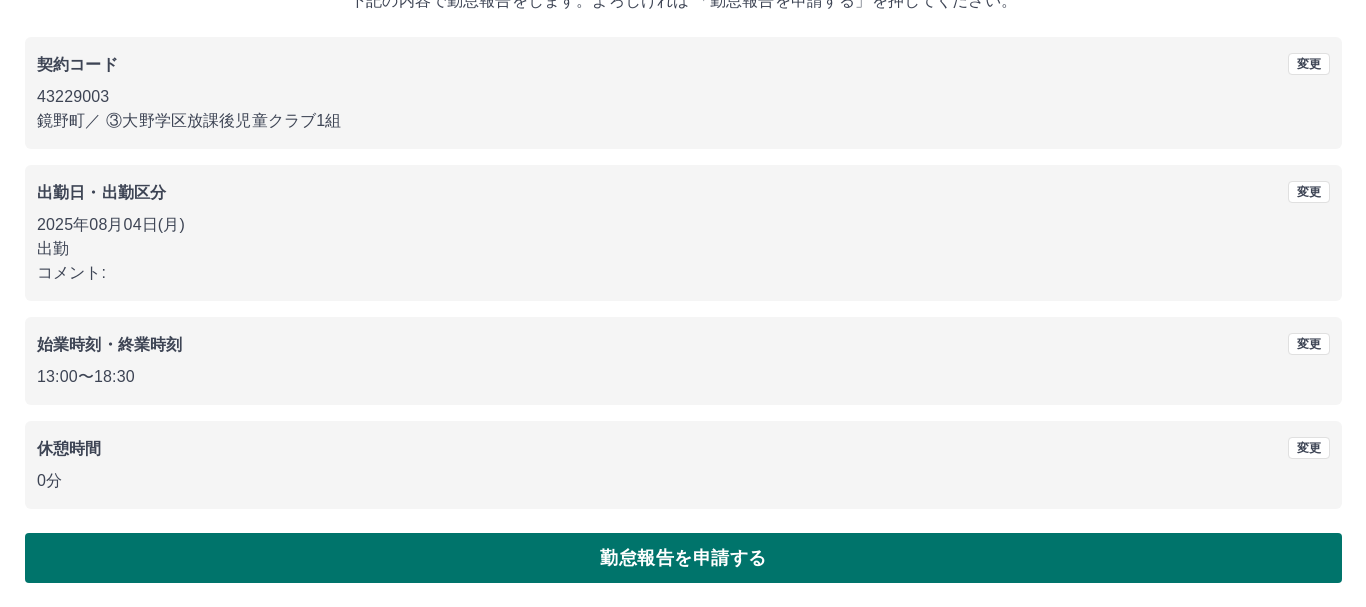 scroll, scrollTop: 0, scrollLeft: 0, axis: both 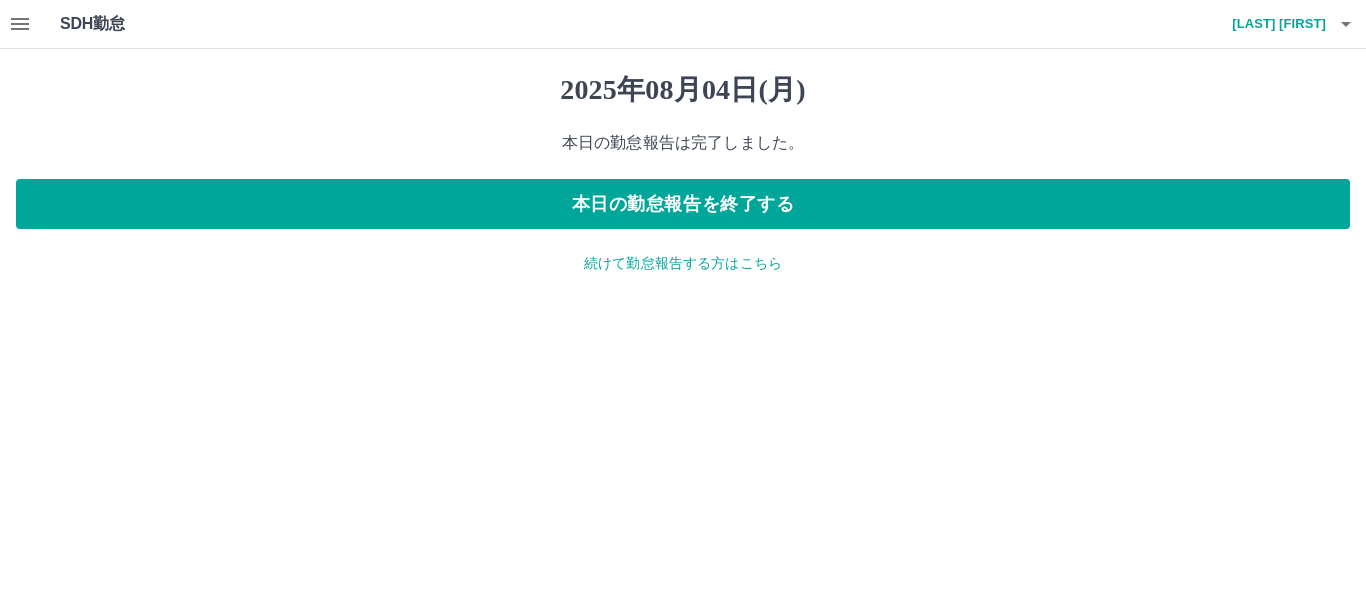 click 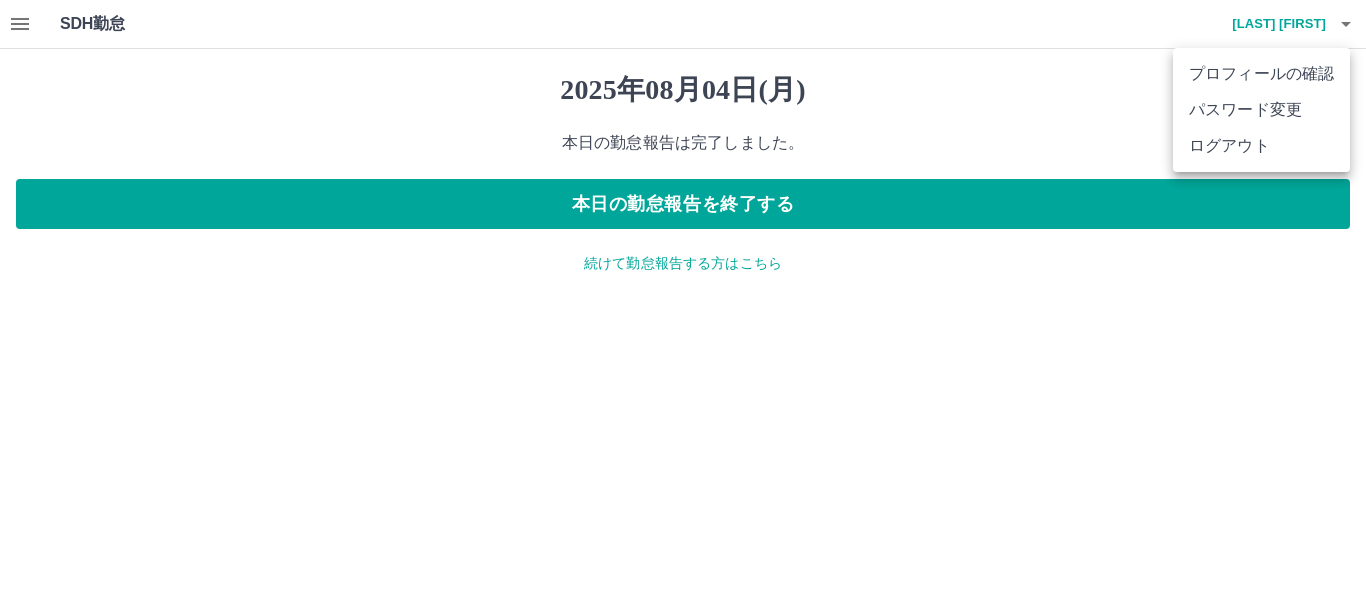 click on "ログアウト" at bounding box center [1261, 146] 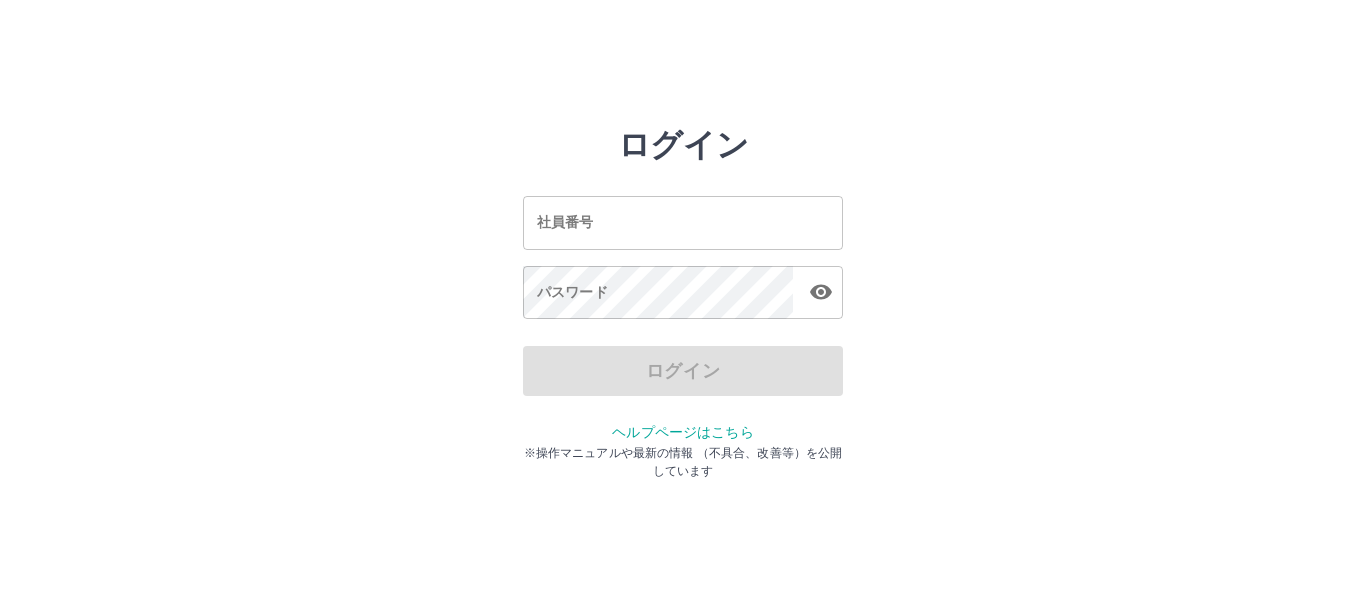 scroll, scrollTop: 0, scrollLeft: 0, axis: both 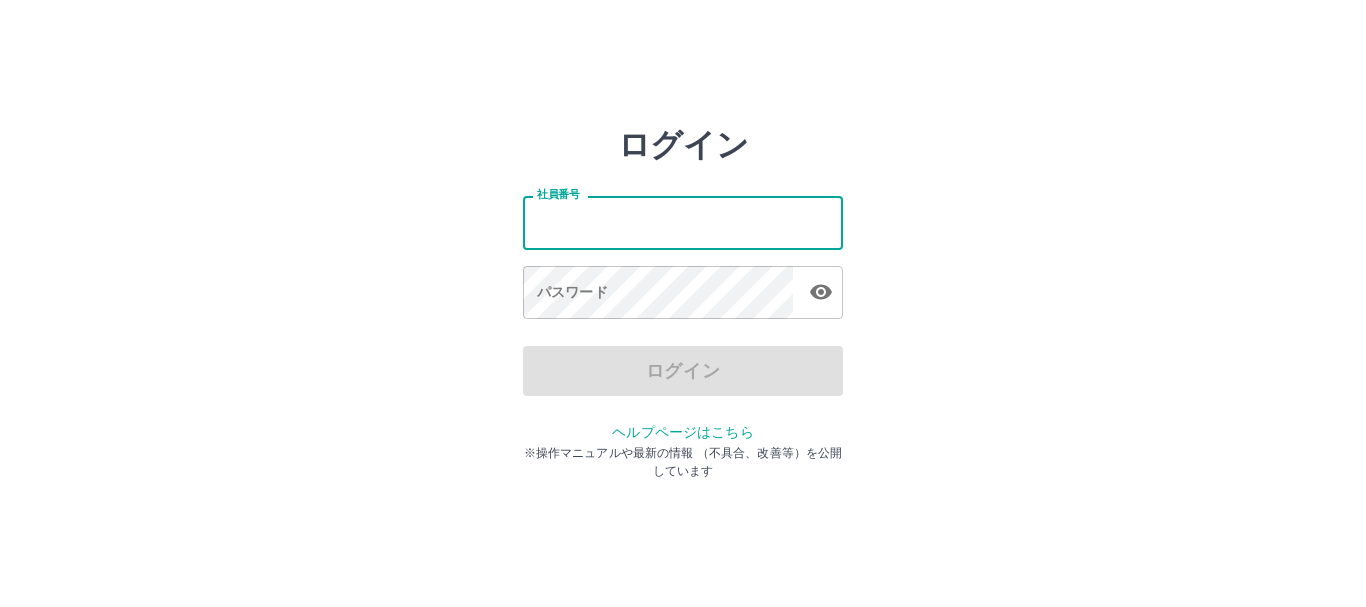 click on "社員番号" at bounding box center (683, 222) 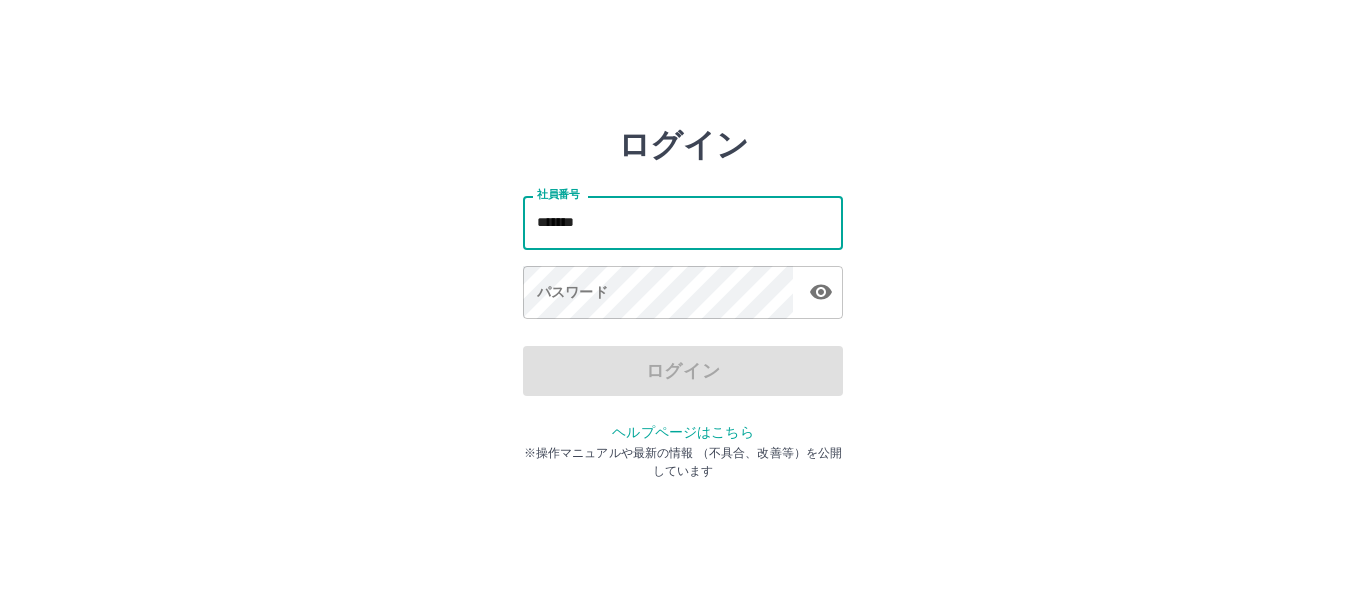 click on "*******" at bounding box center (683, 222) 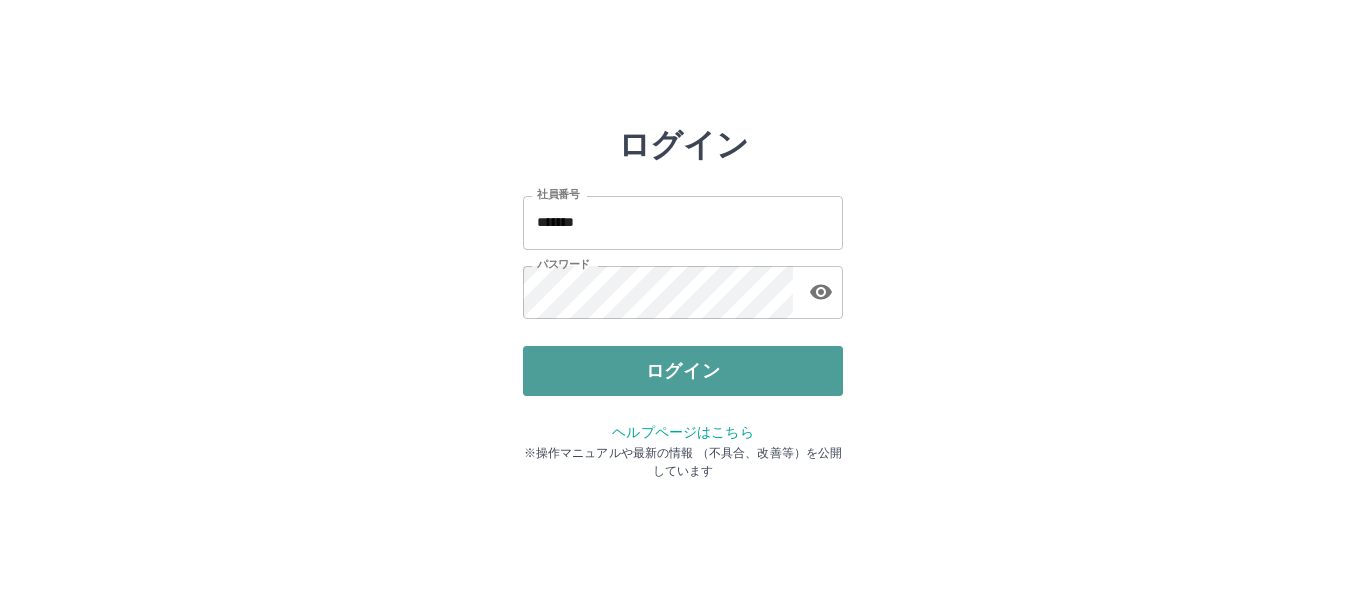 click on "ログイン" at bounding box center (683, 371) 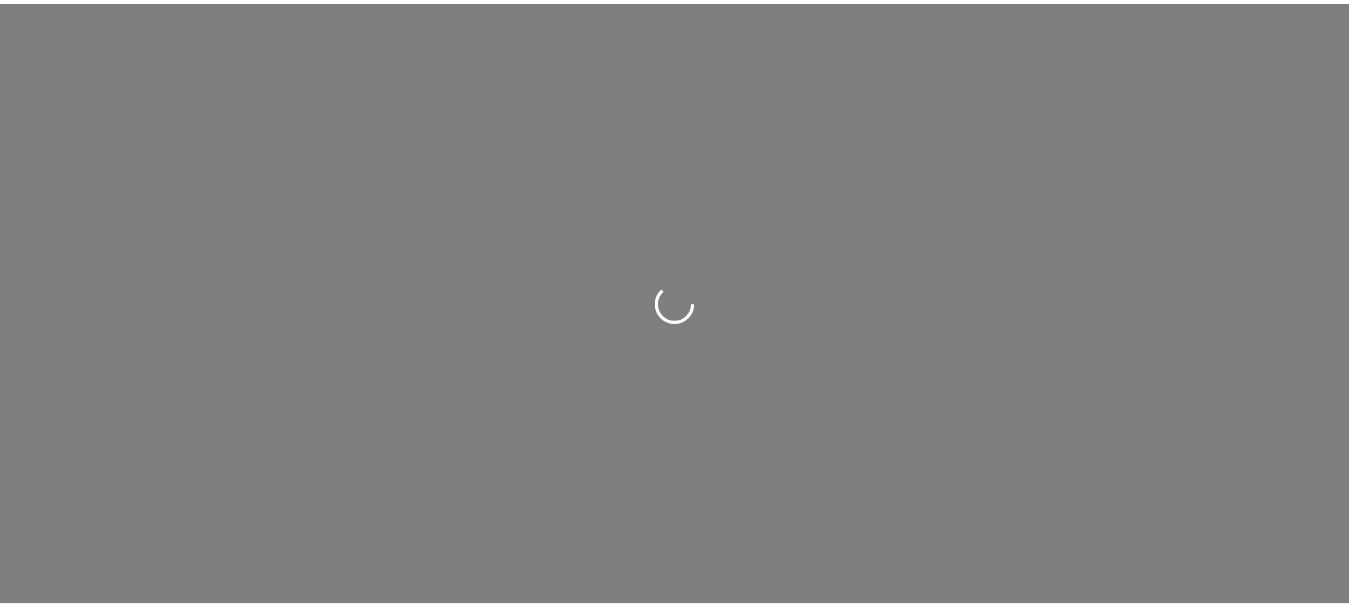 scroll, scrollTop: 0, scrollLeft: 0, axis: both 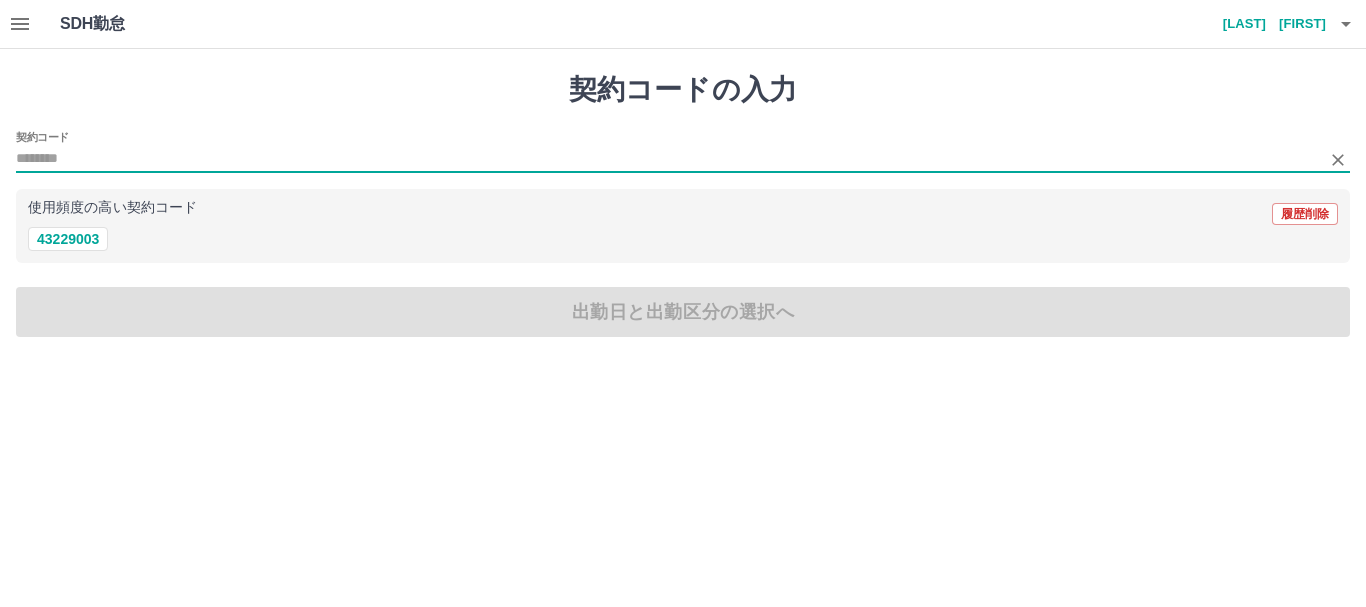 click on "契約コード" at bounding box center [668, 159] 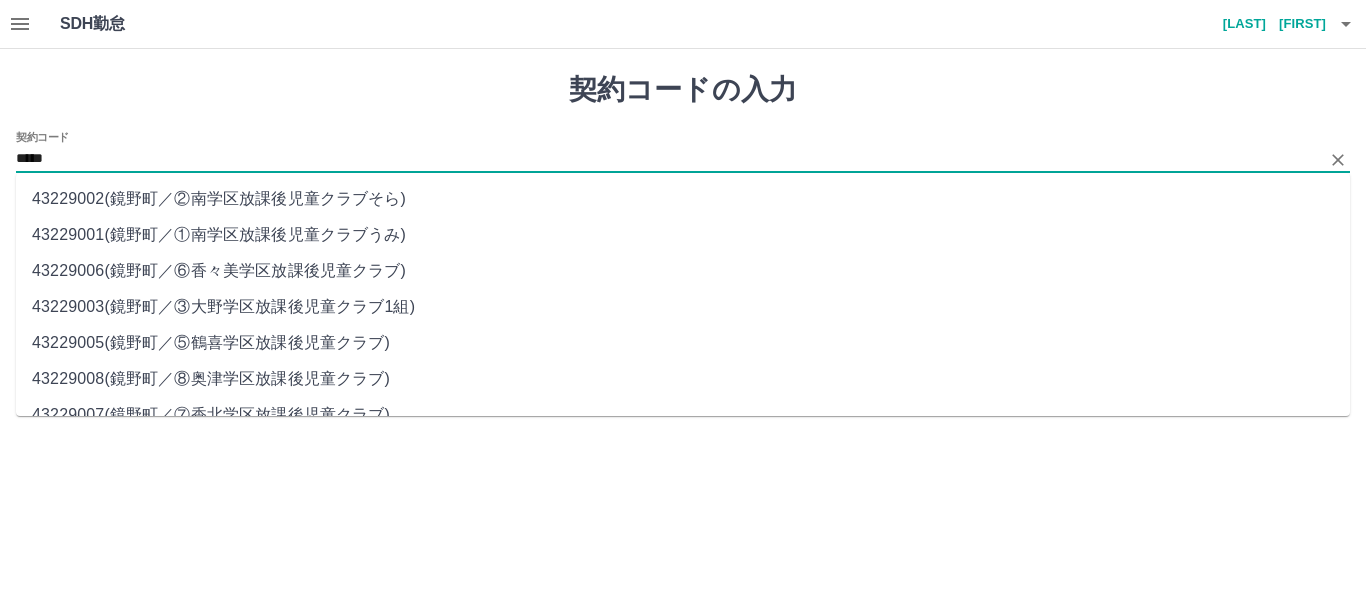 click on "*****" at bounding box center (668, 159) 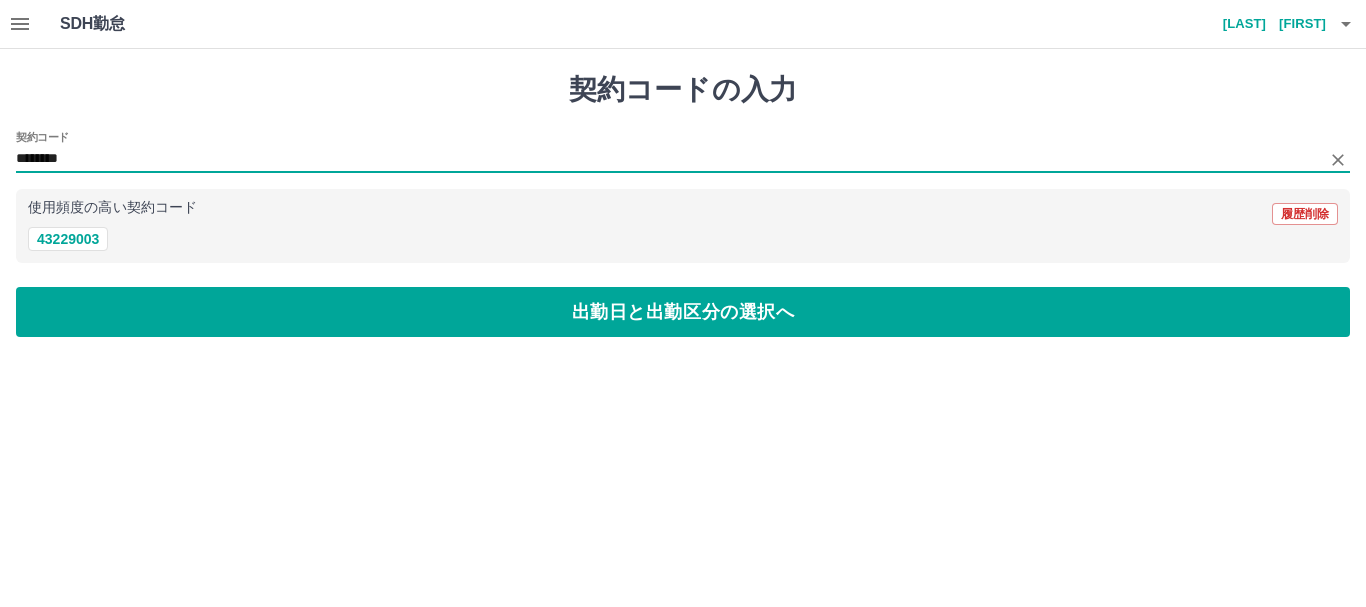 type on "********" 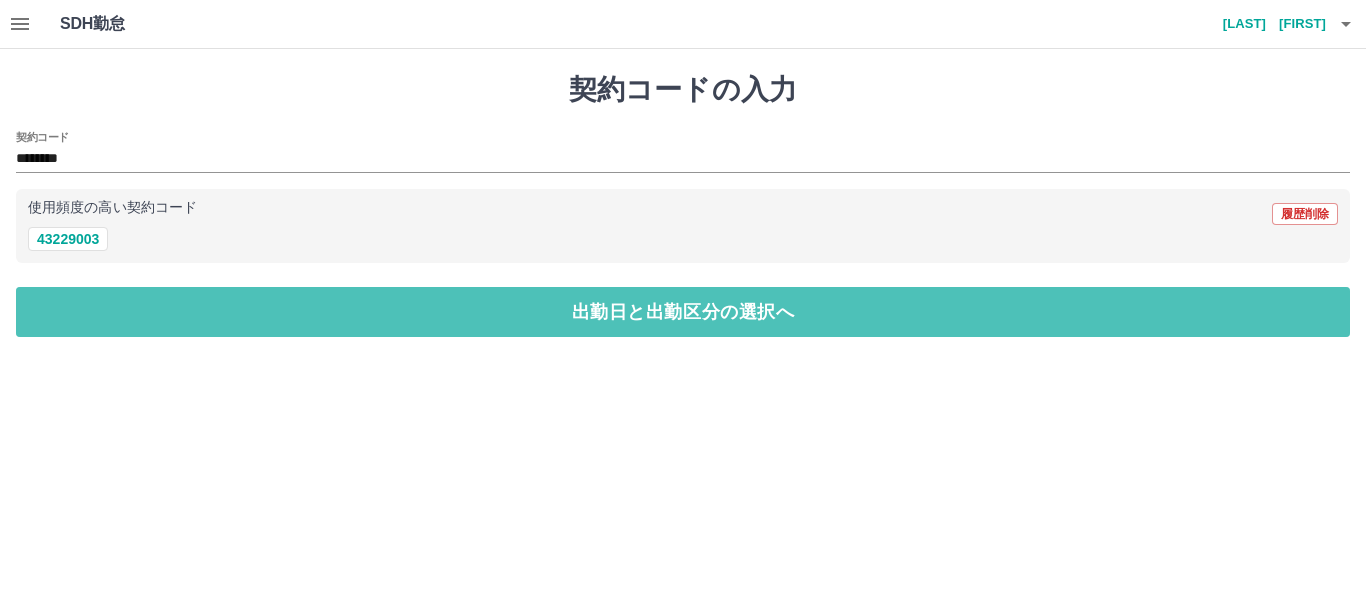 click on "出勤日と出勤区分の選択へ" at bounding box center (683, 312) 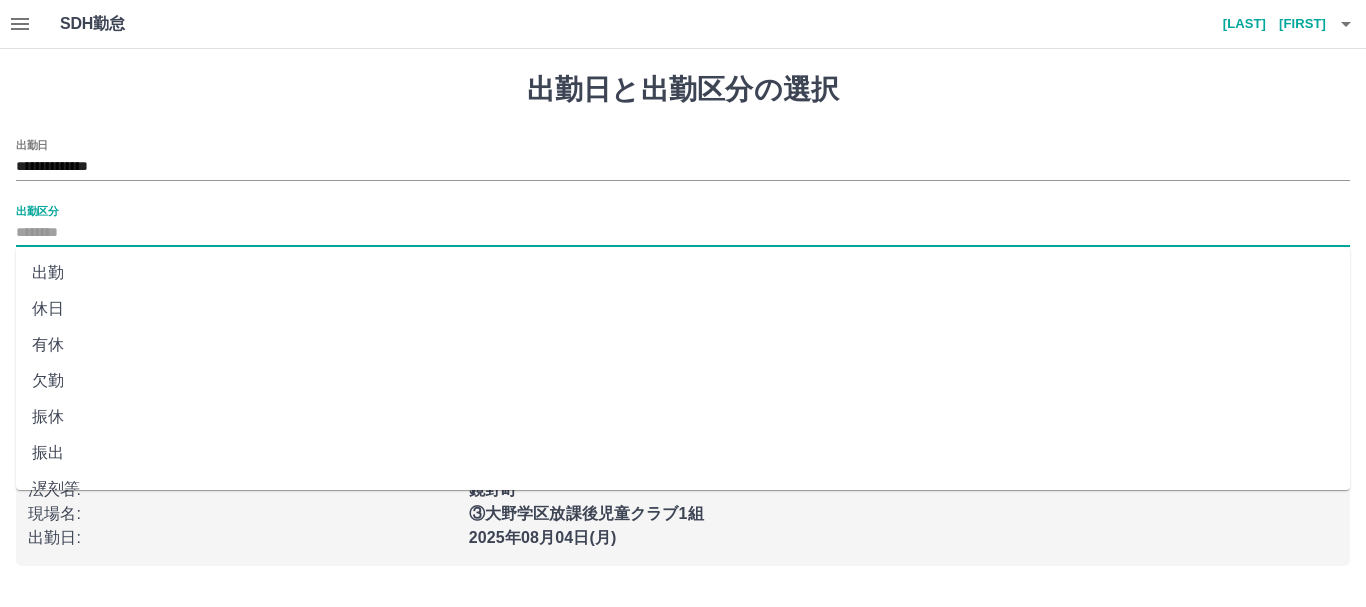 click on "出勤区分" at bounding box center [683, 233] 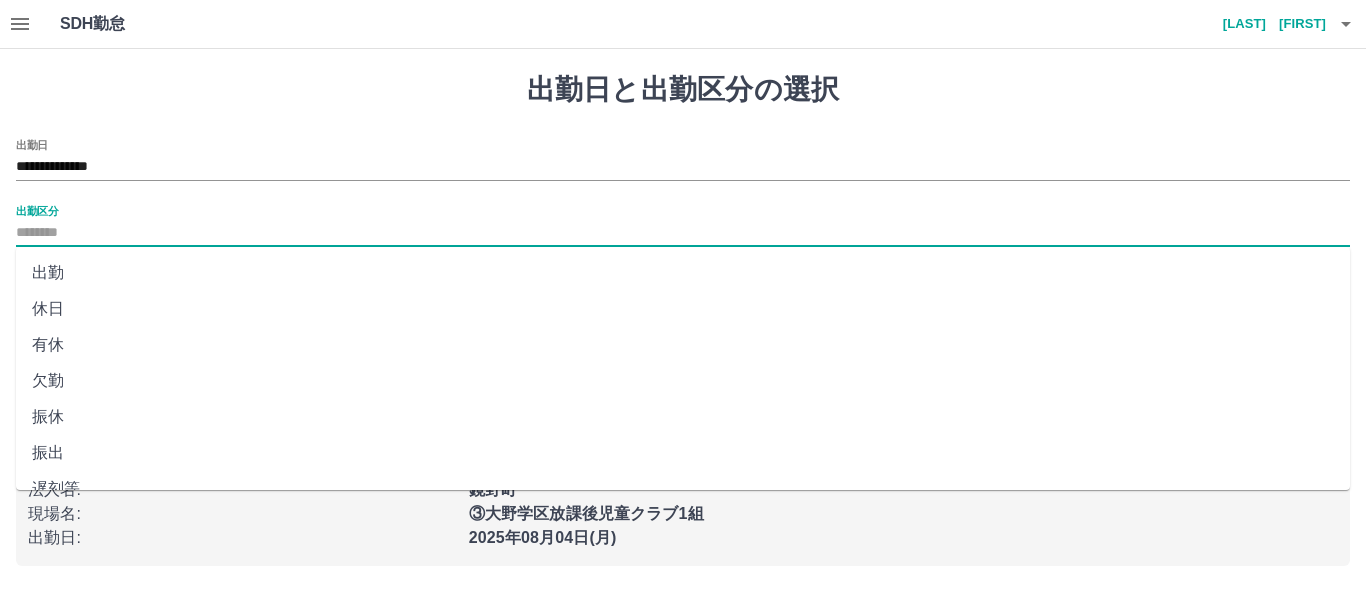 click on "出勤" at bounding box center [683, 273] 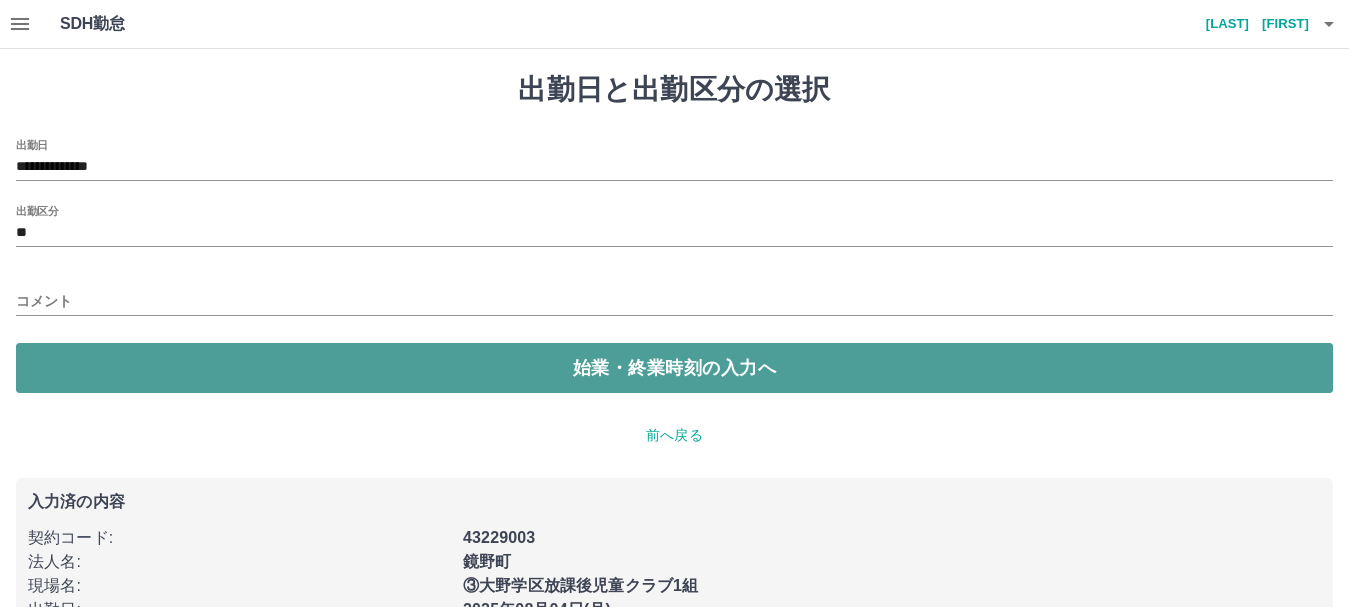 click on "始業・終業時刻の入力へ" at bounding box center (674, 368) 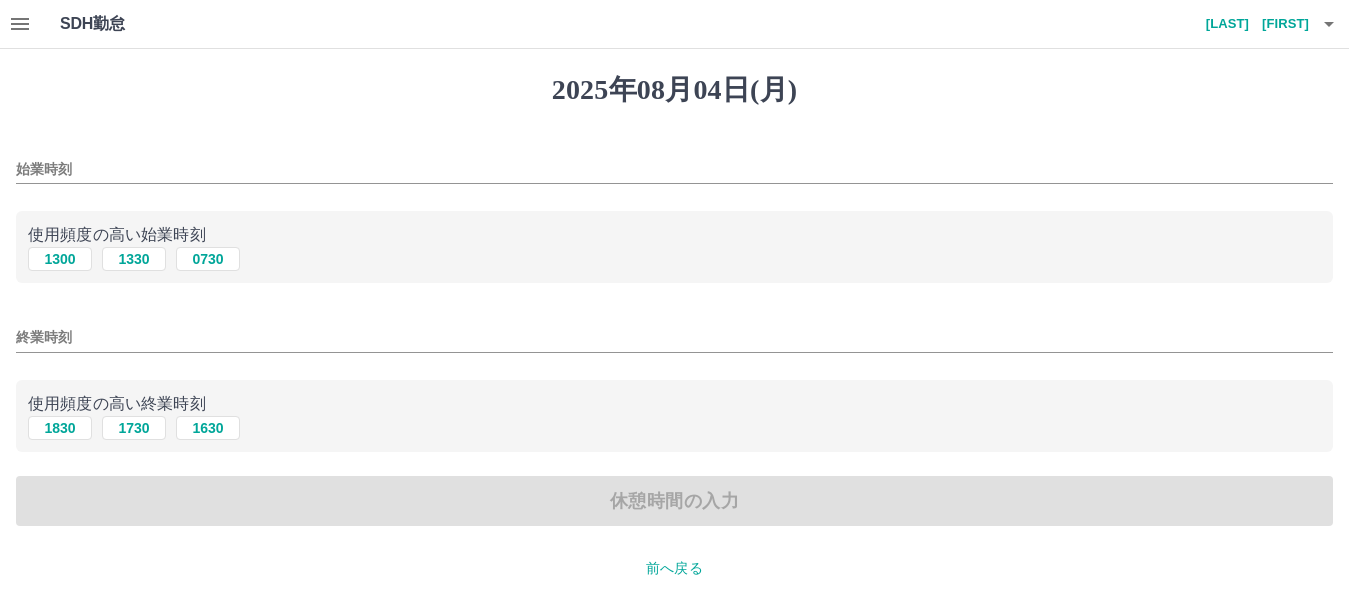 click on "始業時刻" at bounding box center [674, 169] 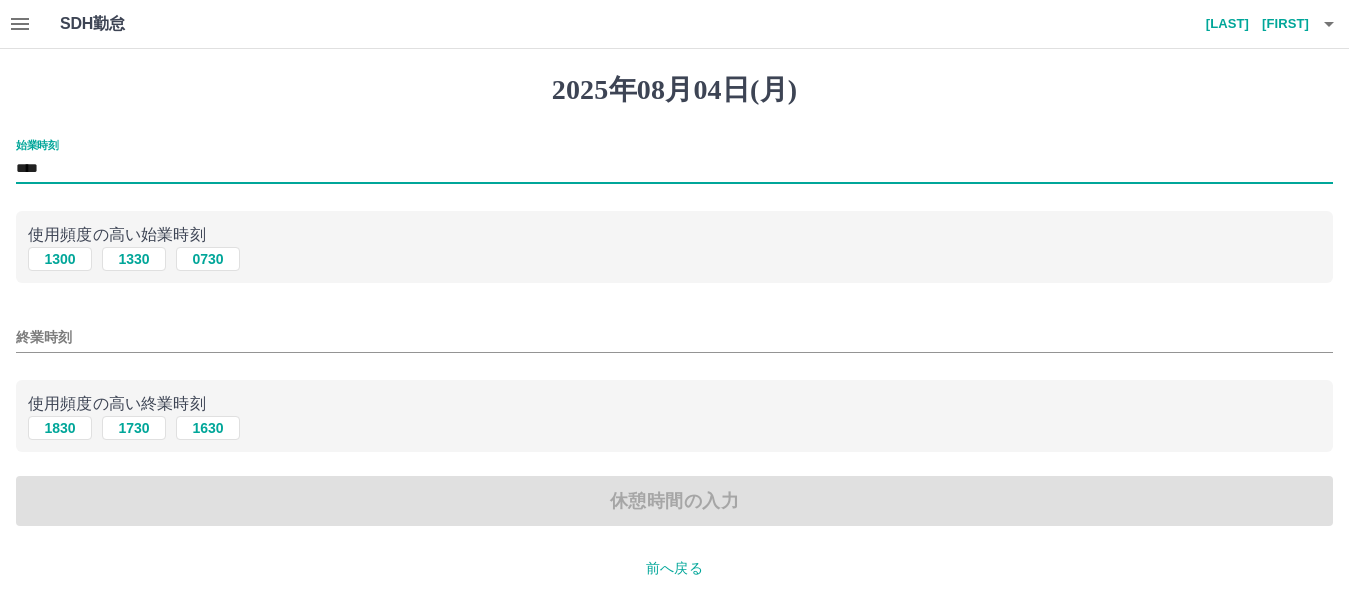 click on "****" at bounding box center [674, 169] 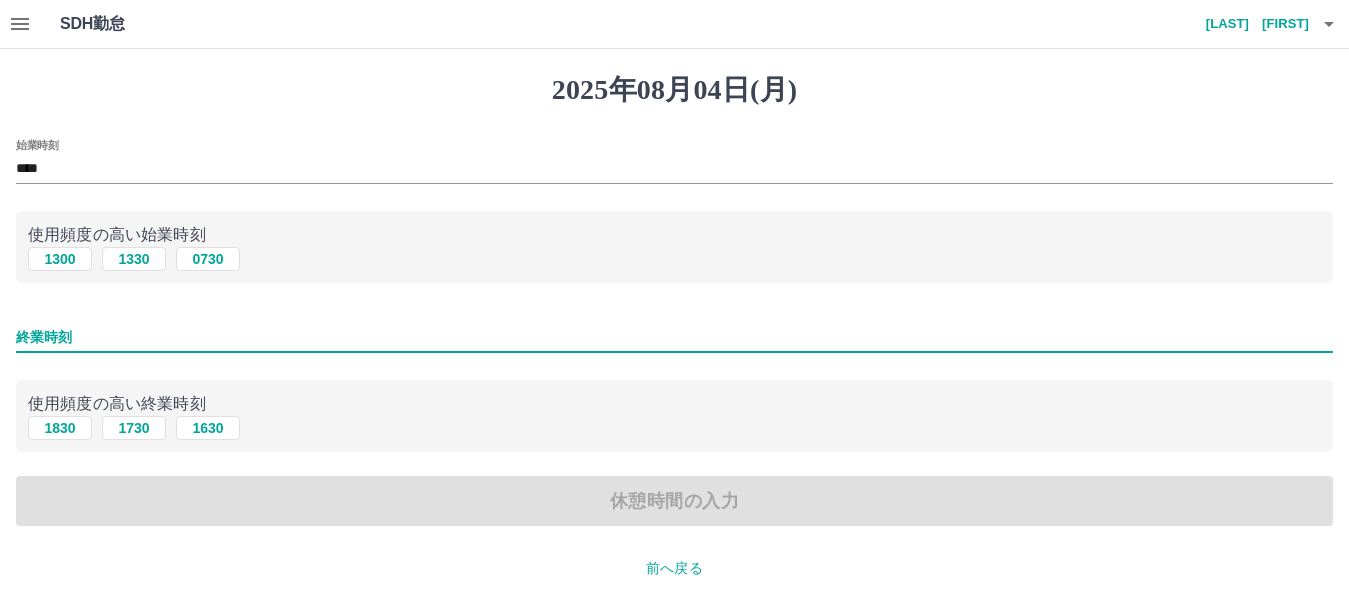 click on "終業時刻" at bounding box center (674, 337) 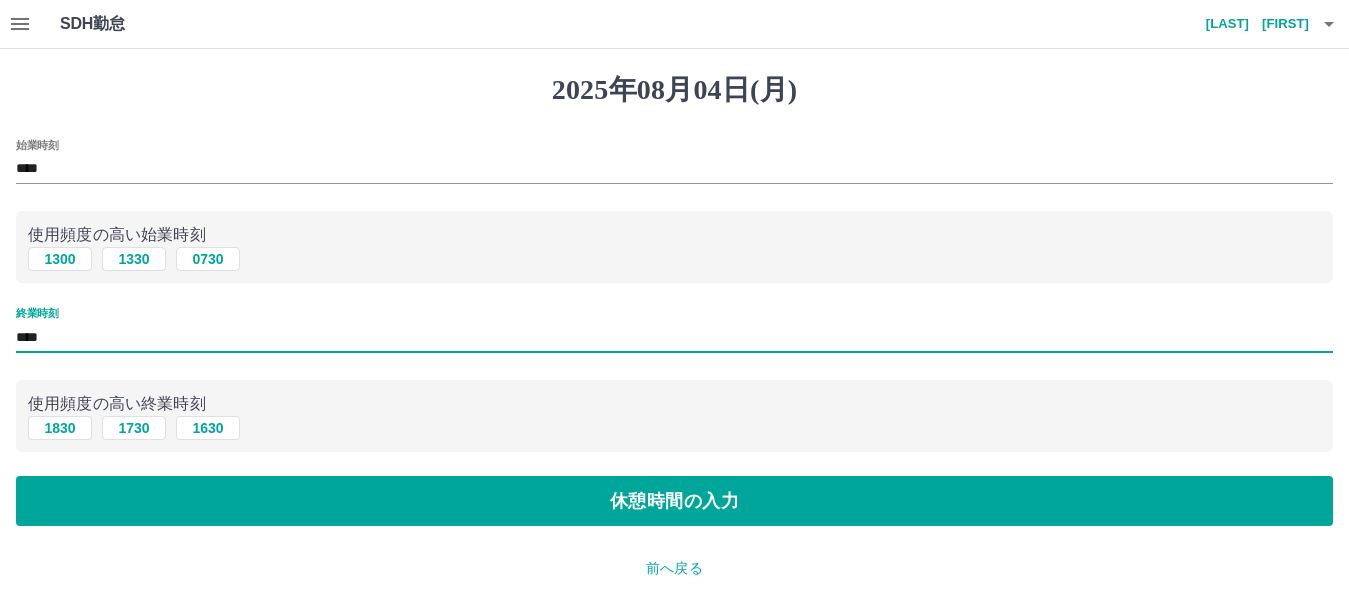 click on "****" at bounding box center (674, 337) 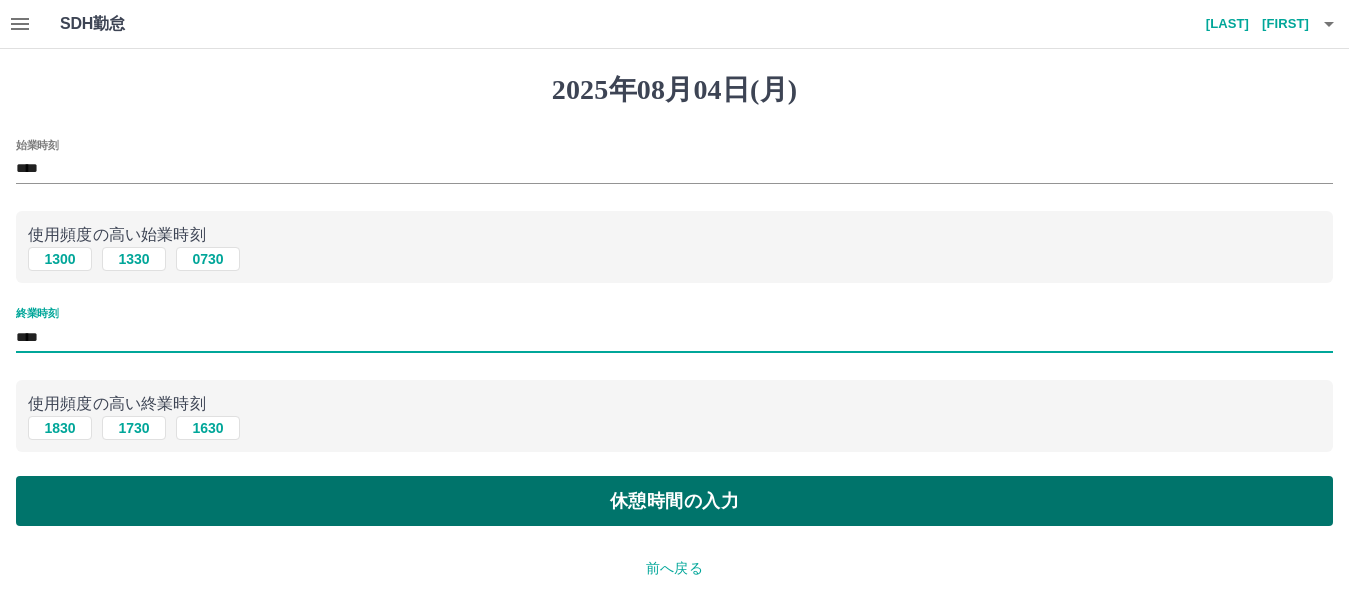 type on "****" 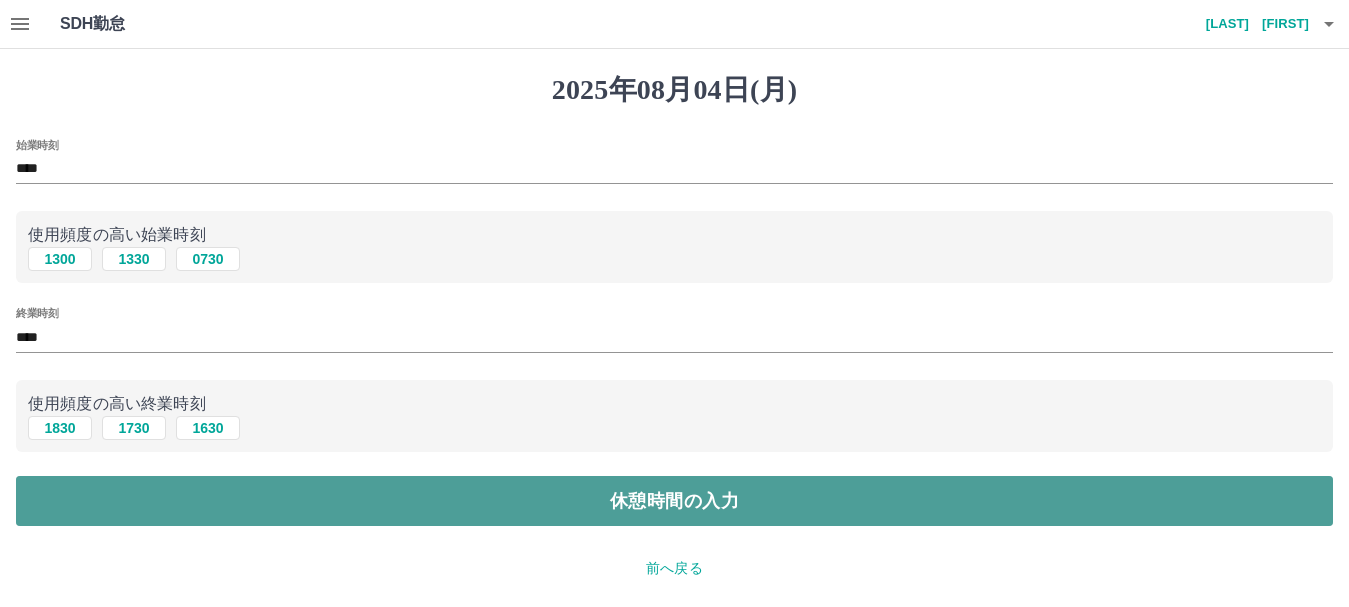 click on "休憩時間の入力" at bounding box center (674, 501) 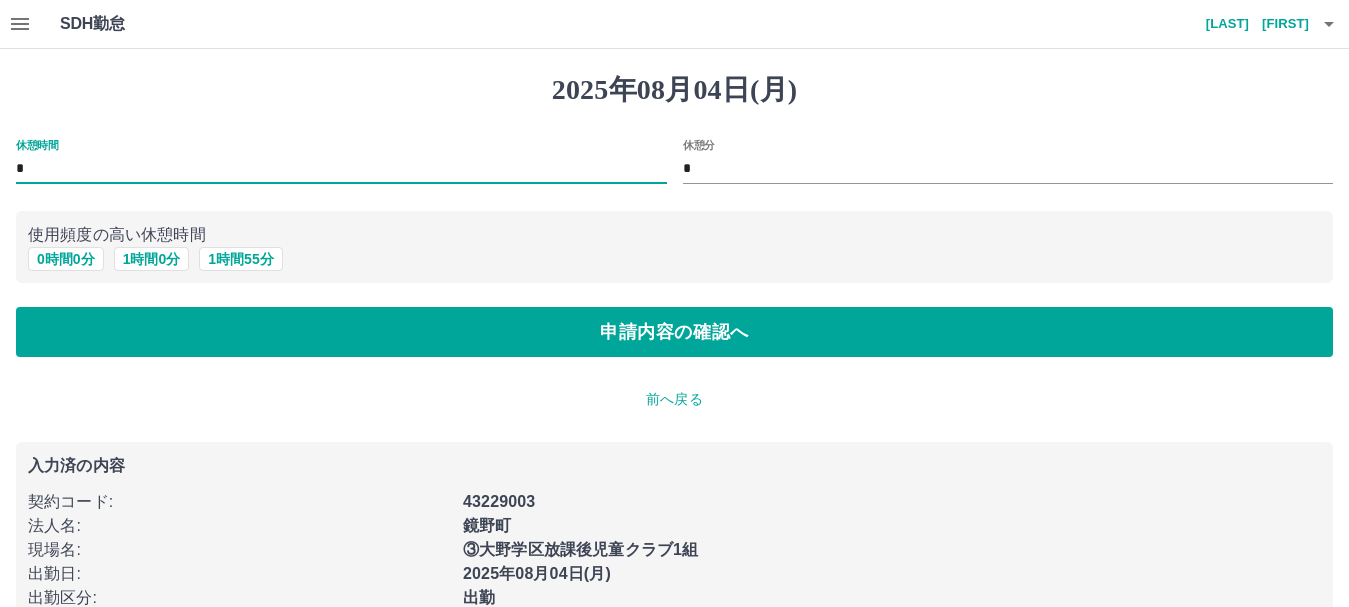 click on "*" at bounding box center (341, 169) 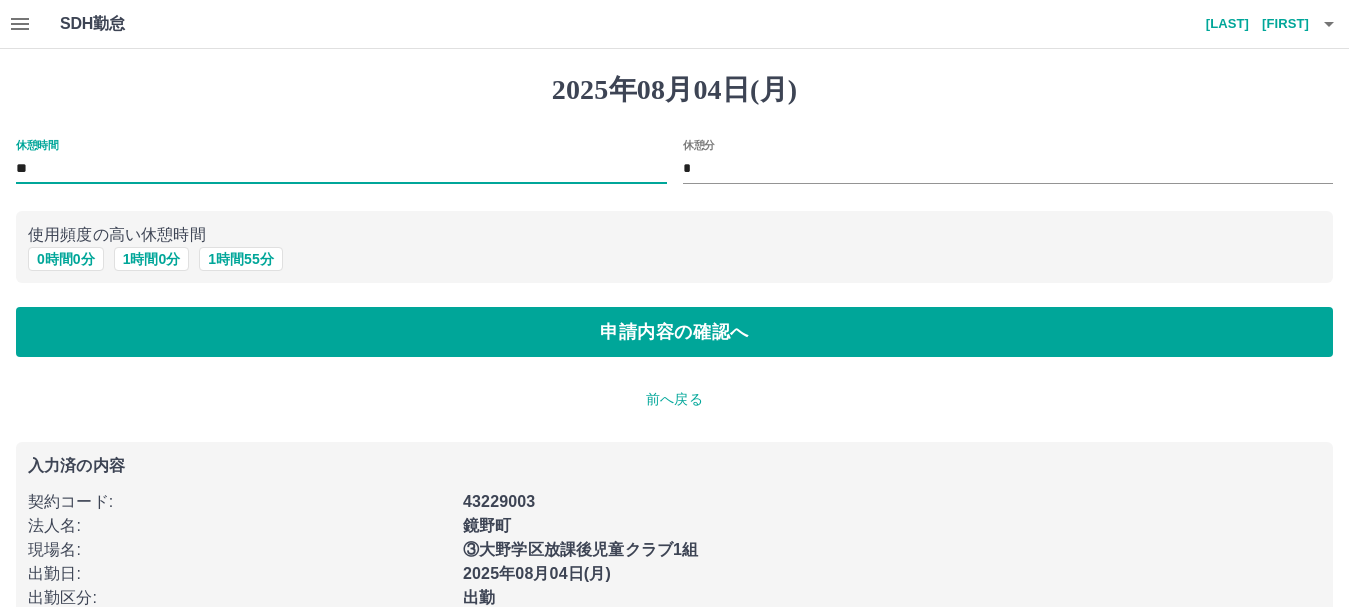 click on "**" at bounding box center [341, 169] 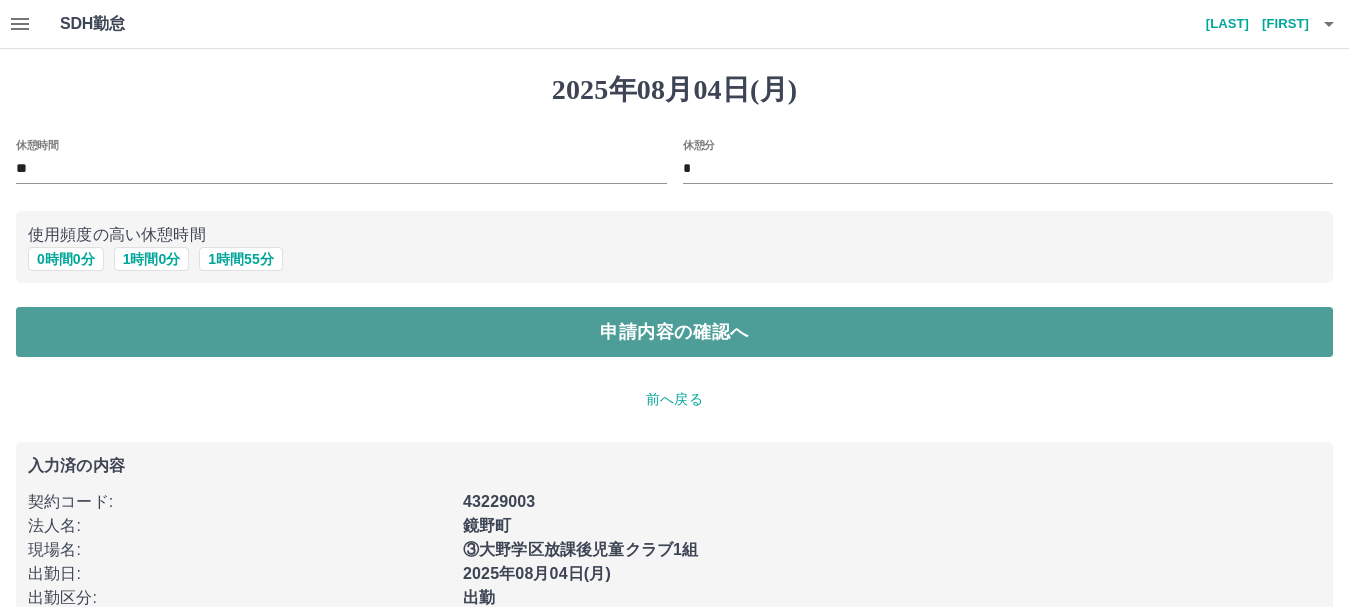 click on "申請内容の確認へ" at bounding box center [674, 332] 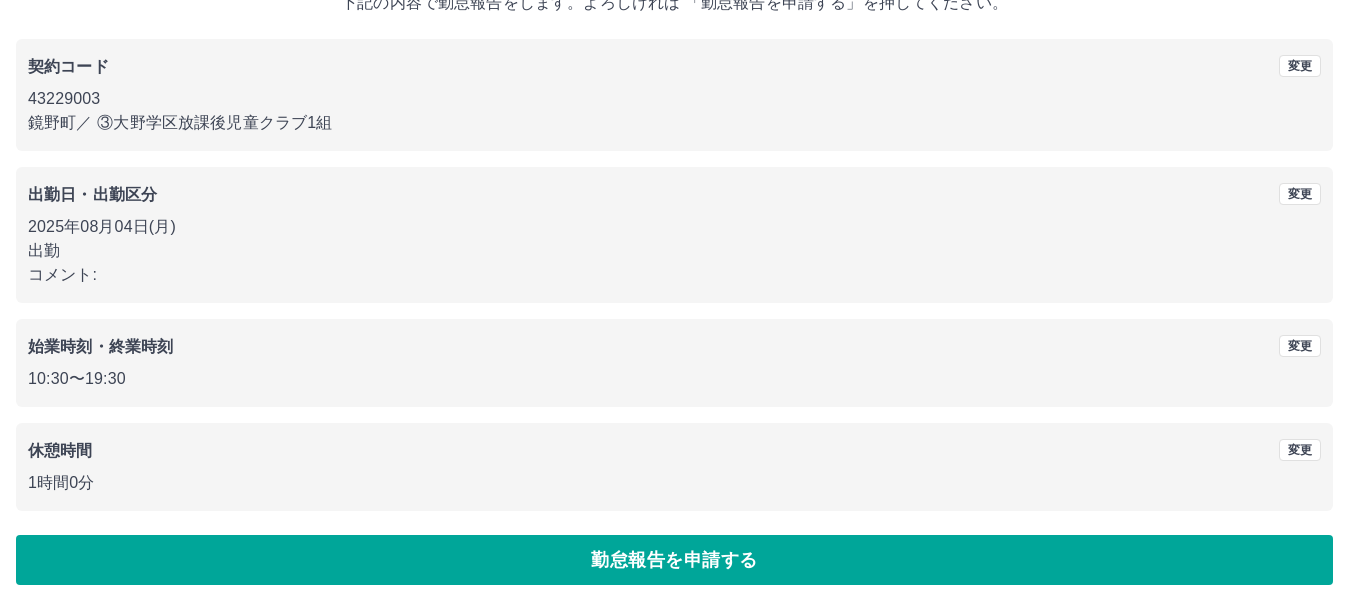 scroll, scrollTop: 142, scrollLeft: 0, axis: vertical 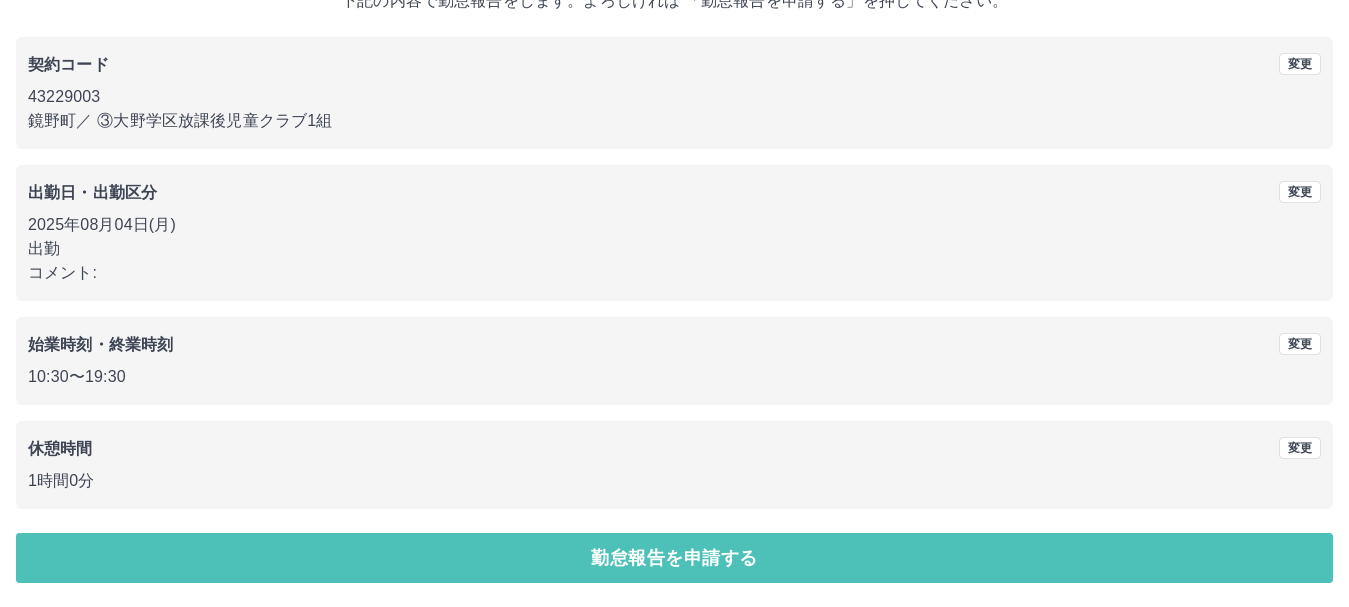 click on "勤怠報告を申請する" at bounding box center [674, 558] 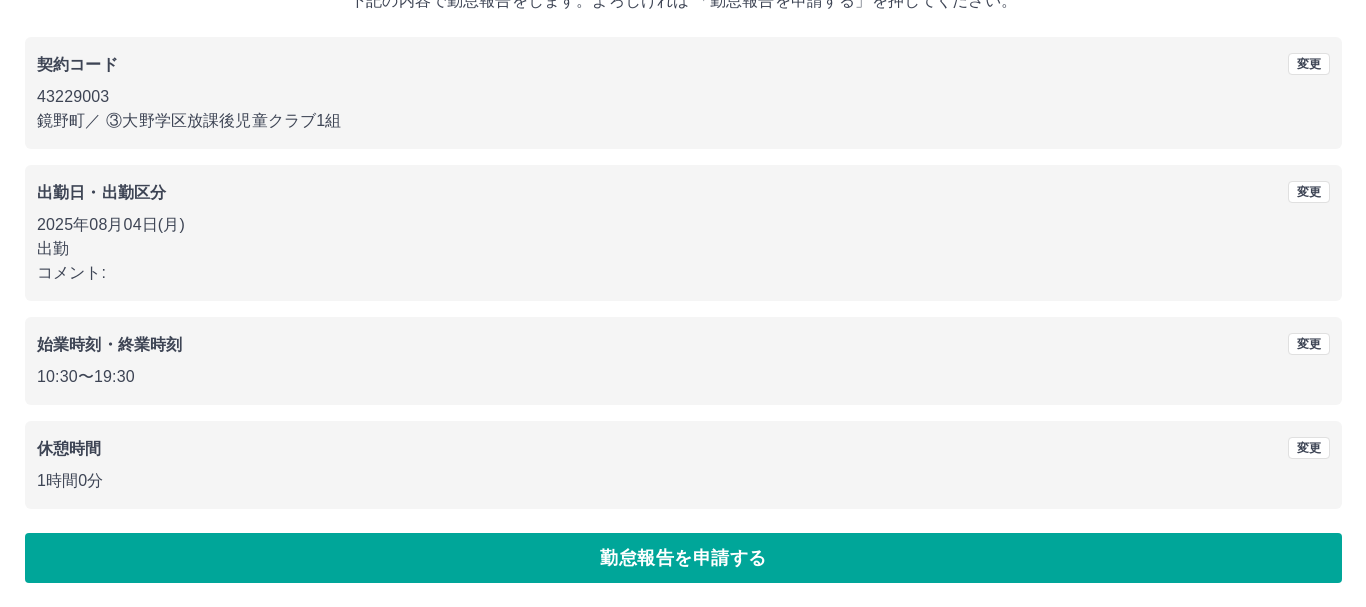 scroll, scrollTop: 0, scrollLeft: 0, axis: both 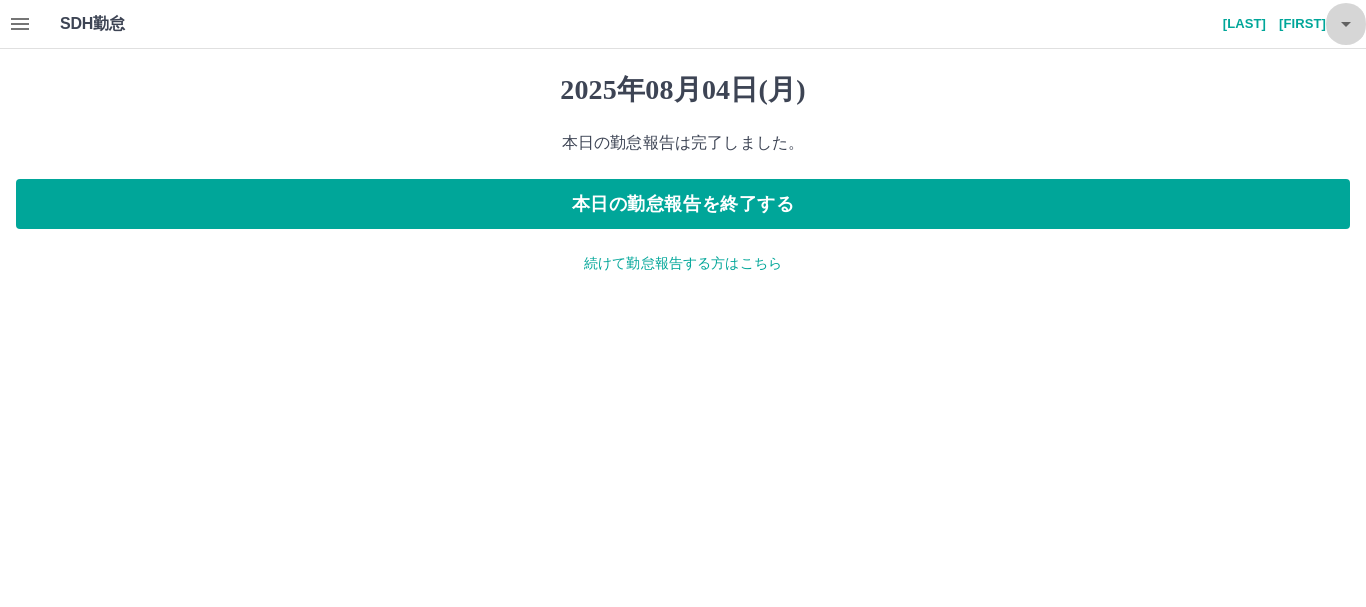 click at bounding box center (1346, 24) 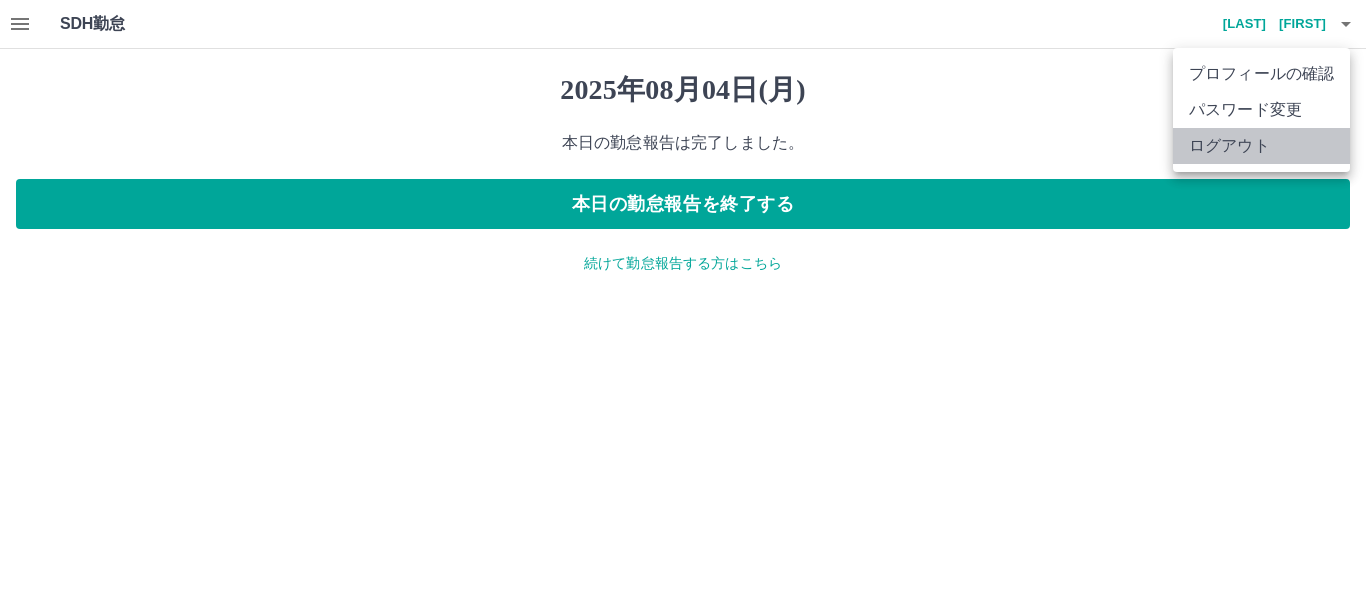 click on "ログアウト" at bounding box center (1261, 146) 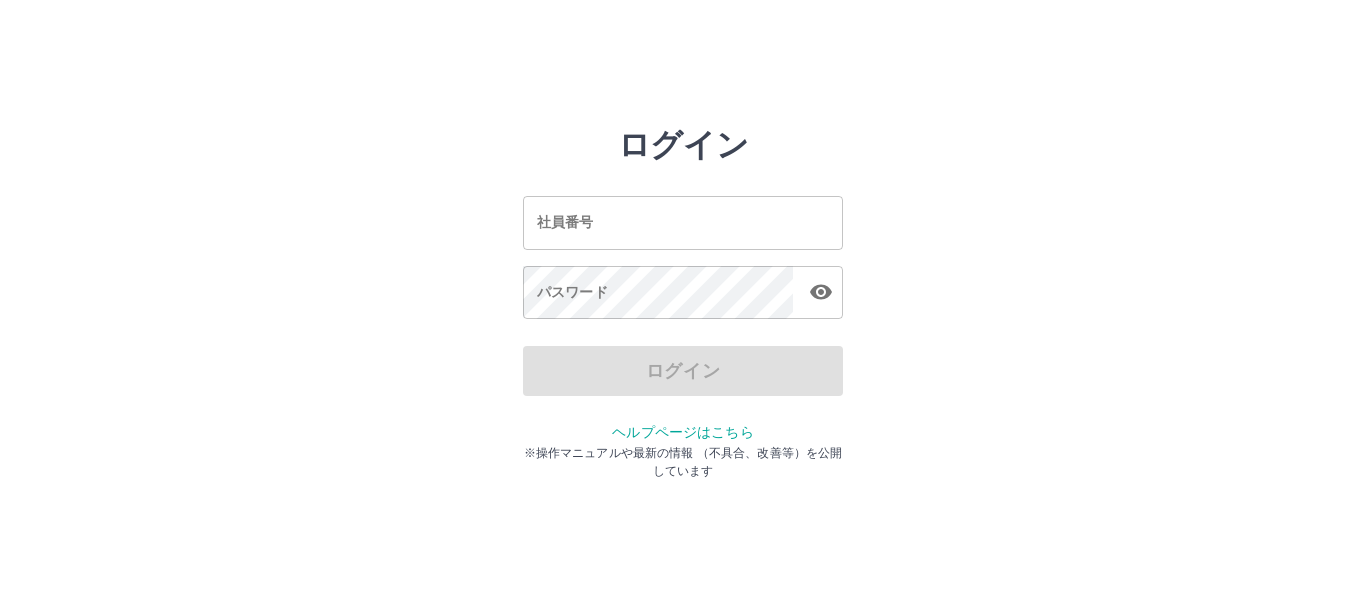scroll, scrollTop: 0, scrollLeft: 0, axis: both 